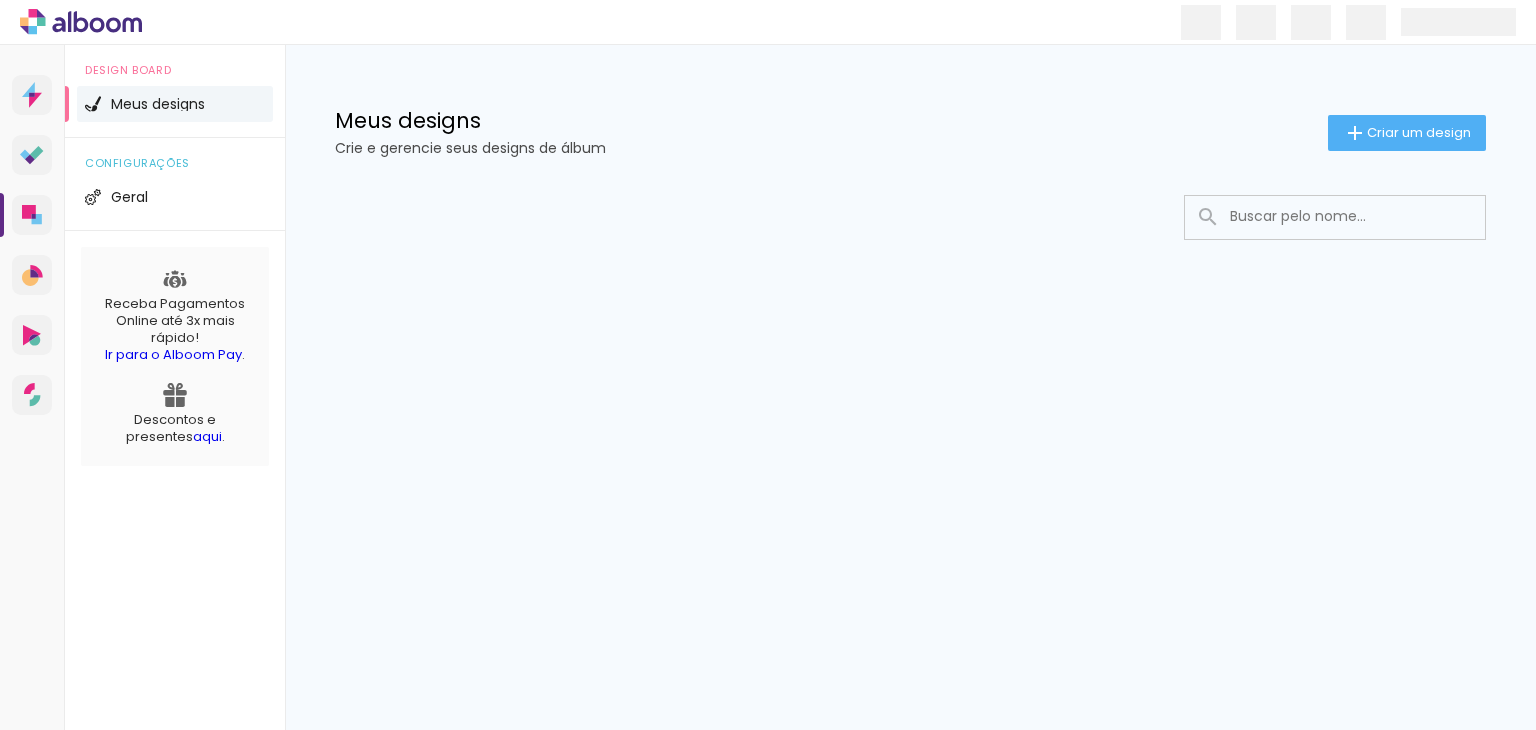 scroll, scrollTop: 0, scrollLeft: 0, axis: both 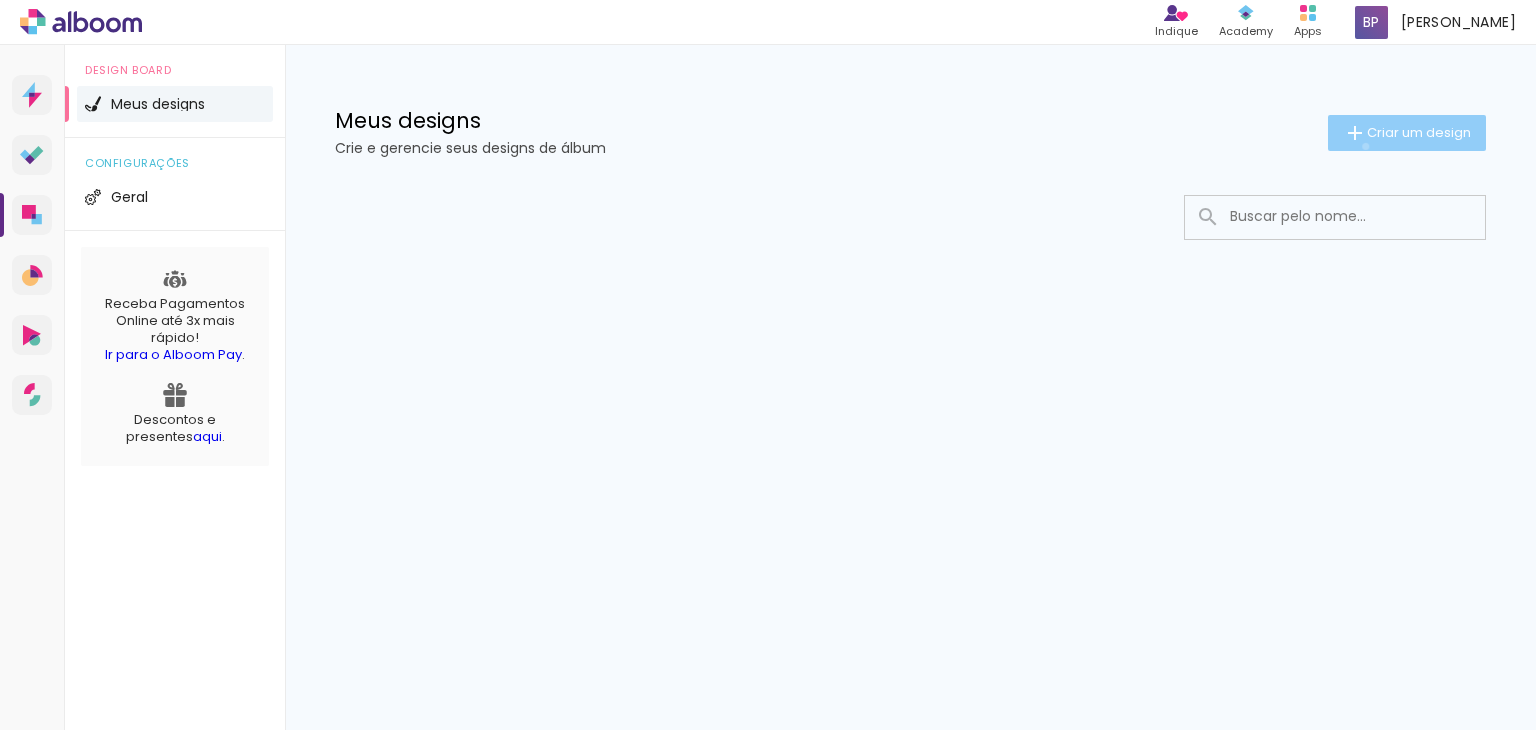 click on "Criar um design" 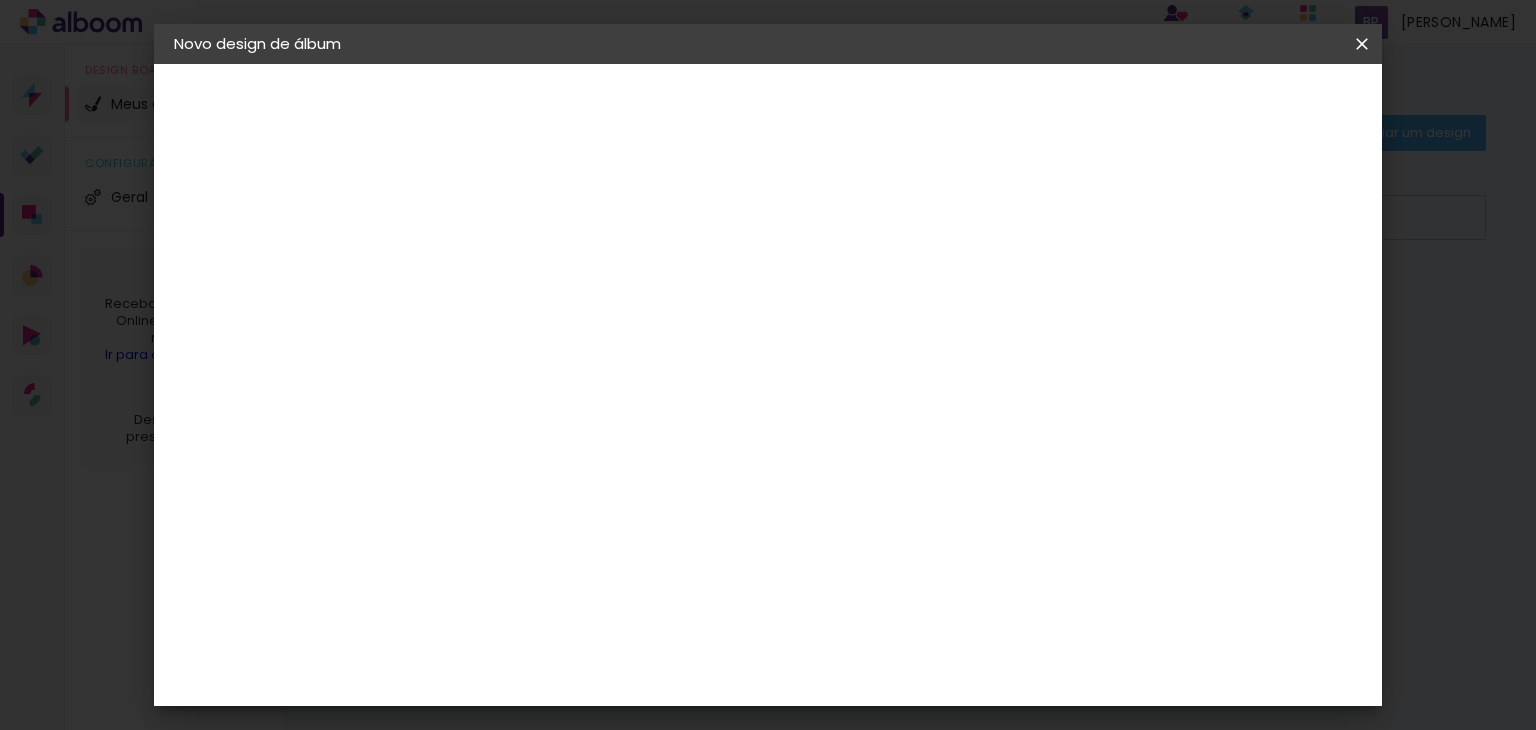 click at bounding box center [501, 268] 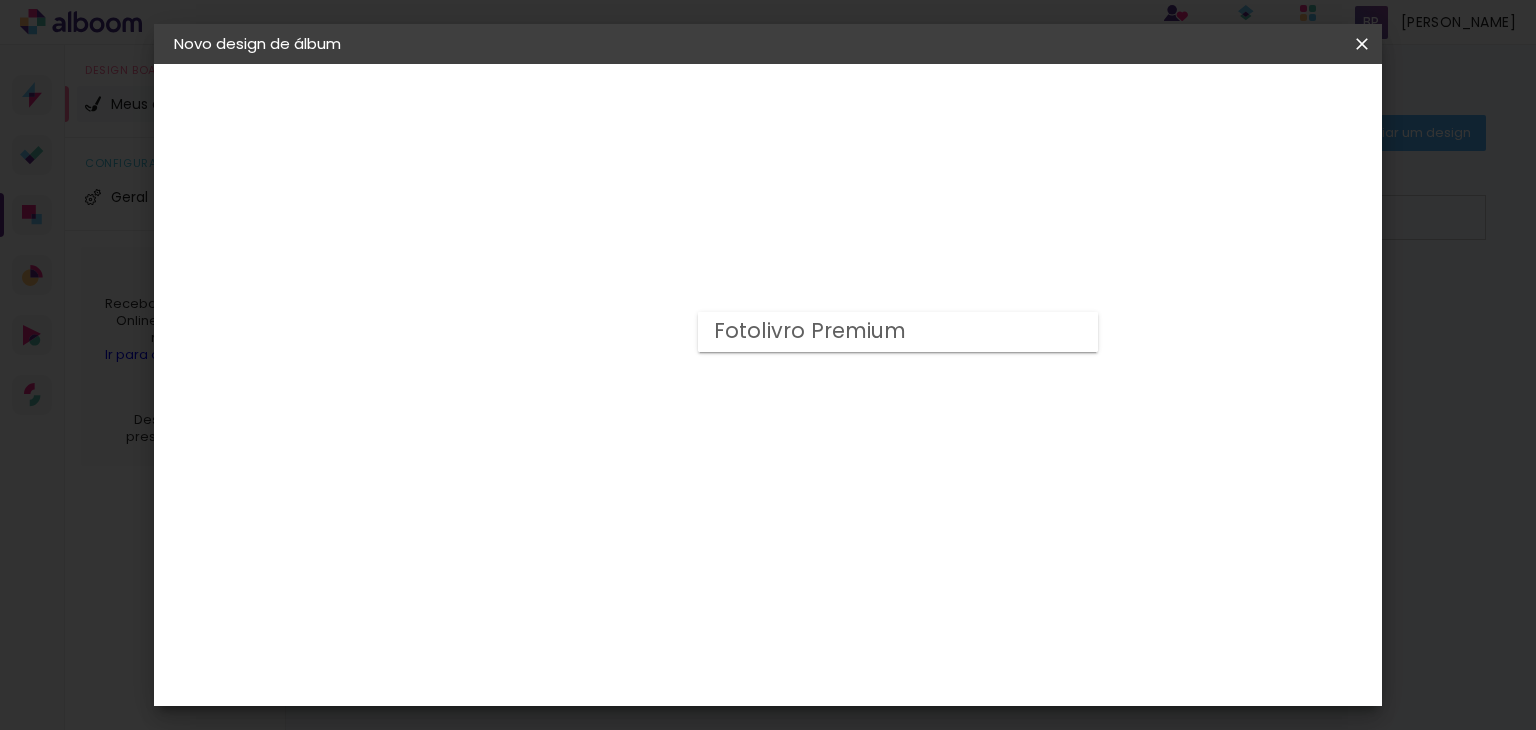click on "Fotolivro Premium" at bounding box center [898, 332] 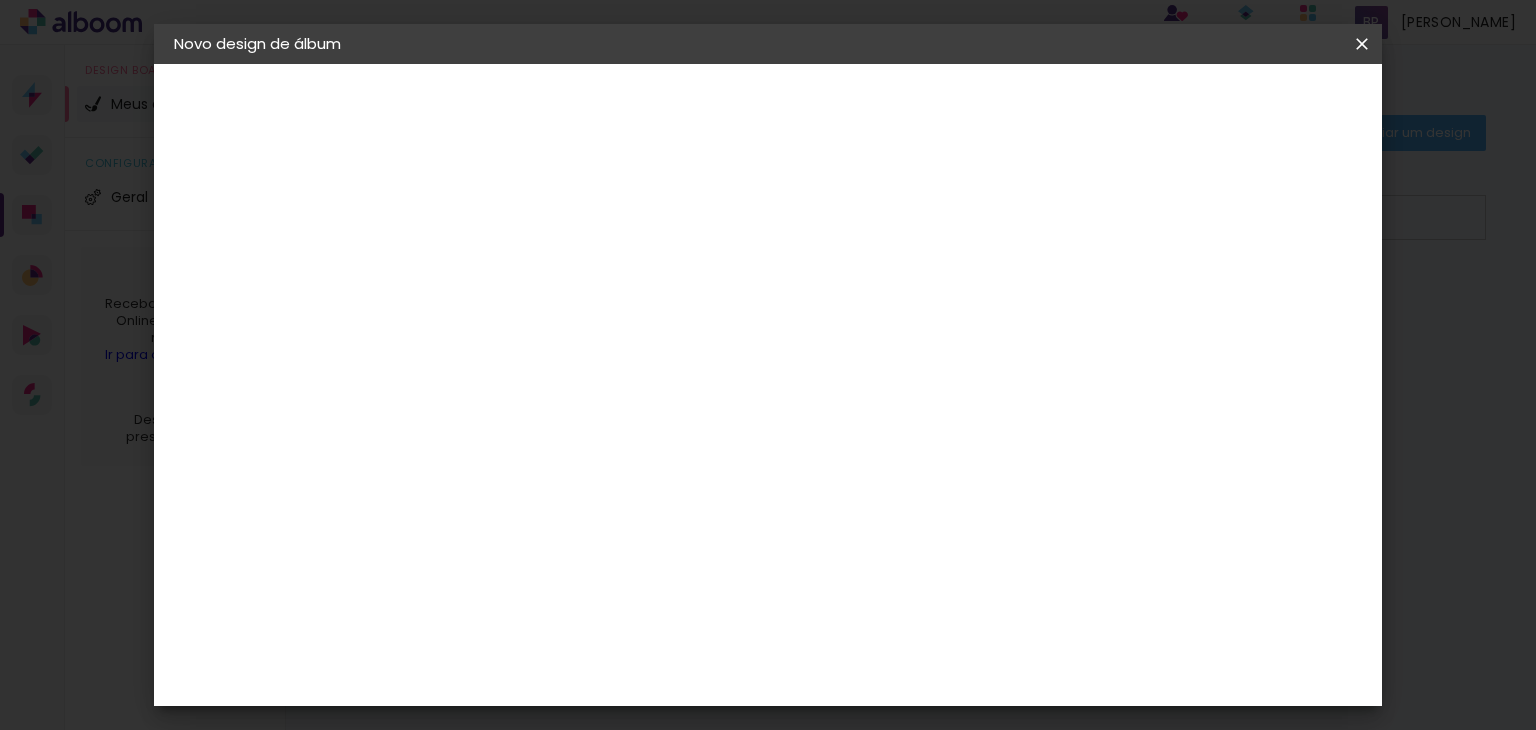 click 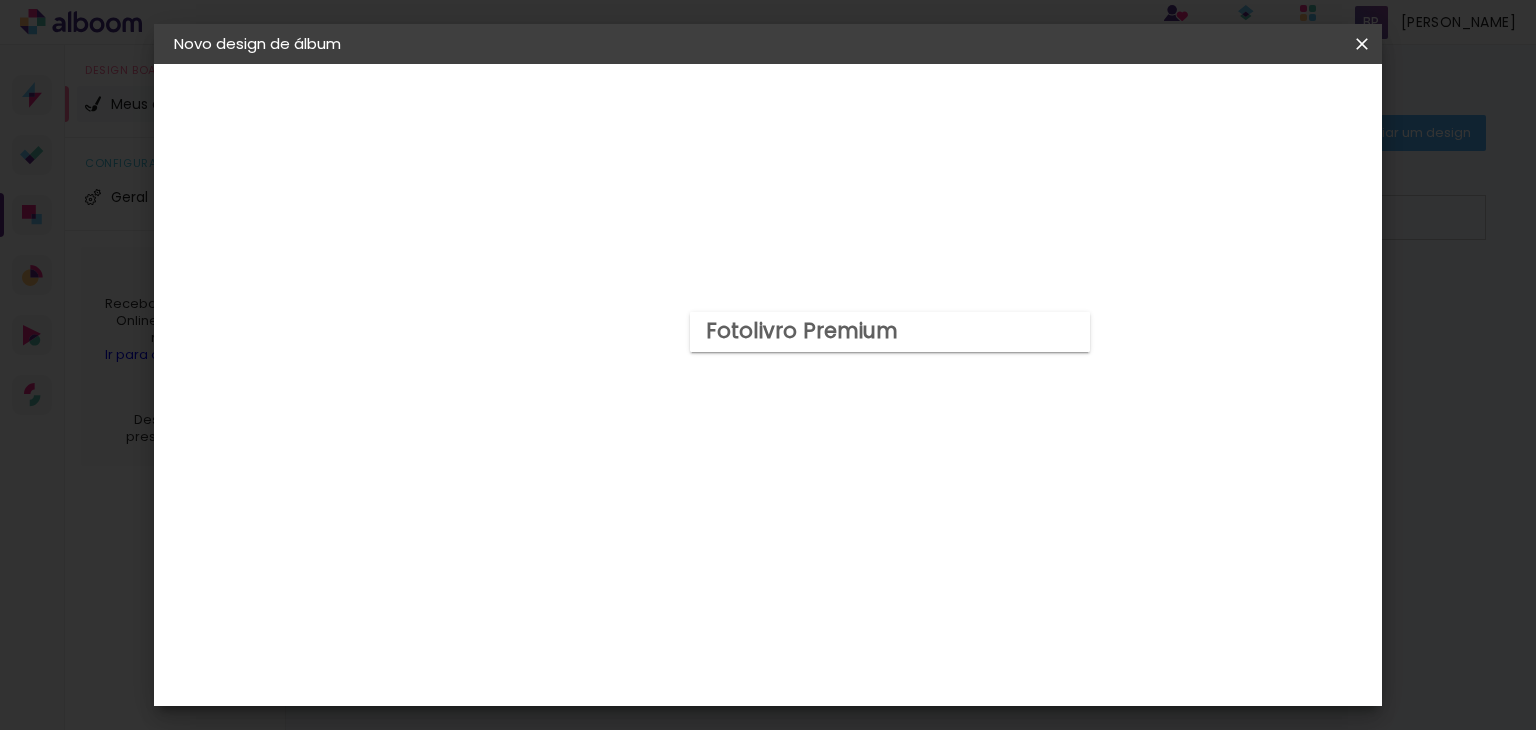 click on "Opções disponíveis Fotolivro Premium Tamanho Escolha o tamanho Horizontal Modelo Fechado Lâmina 14 × 19 14 × 19 cm 14.5 × 39.6 cm 20 × 25 20 × 25 cm 20.3 × 50.8 cm 20 × 30 20 × 30 cm 20.3 × 60.6 cm 25 × 30 25 × 30 cm 25.4 × 60.6 cm 30 × 35 30 × 35 cm 30.5 × 70.6 cm 30 × 40 30 × 40 cm 30.5 × 80.6 cm Quadrado Modelo Fechado Lâmina 15 × 15 15 × 15 cm 15.2 × 30.5 cm 20 × 20 20 × 20 cm 20.3 × 40.6 cm 25 × 25 25 × 25 cm 25.4 × 50.8 cm 30 × 30 30 × 30 cm 30.5 × 60.6 cm Vertical Modelo Fechado Lâmina 15 × 20 15 × 20 cm 20.3 × 30.5 cm 20 × 25 20 × 25 cm 25.4 × 40.6 cm 20 × 30 20 × 30 cm 30.5 × 40.6 cm 25 × 30 25 × 30 cm 30.5 × 50.8 cm 25 × 30 25 × 30 cm 30.5 × 50.8 cm" at bounding box center (635, 837) 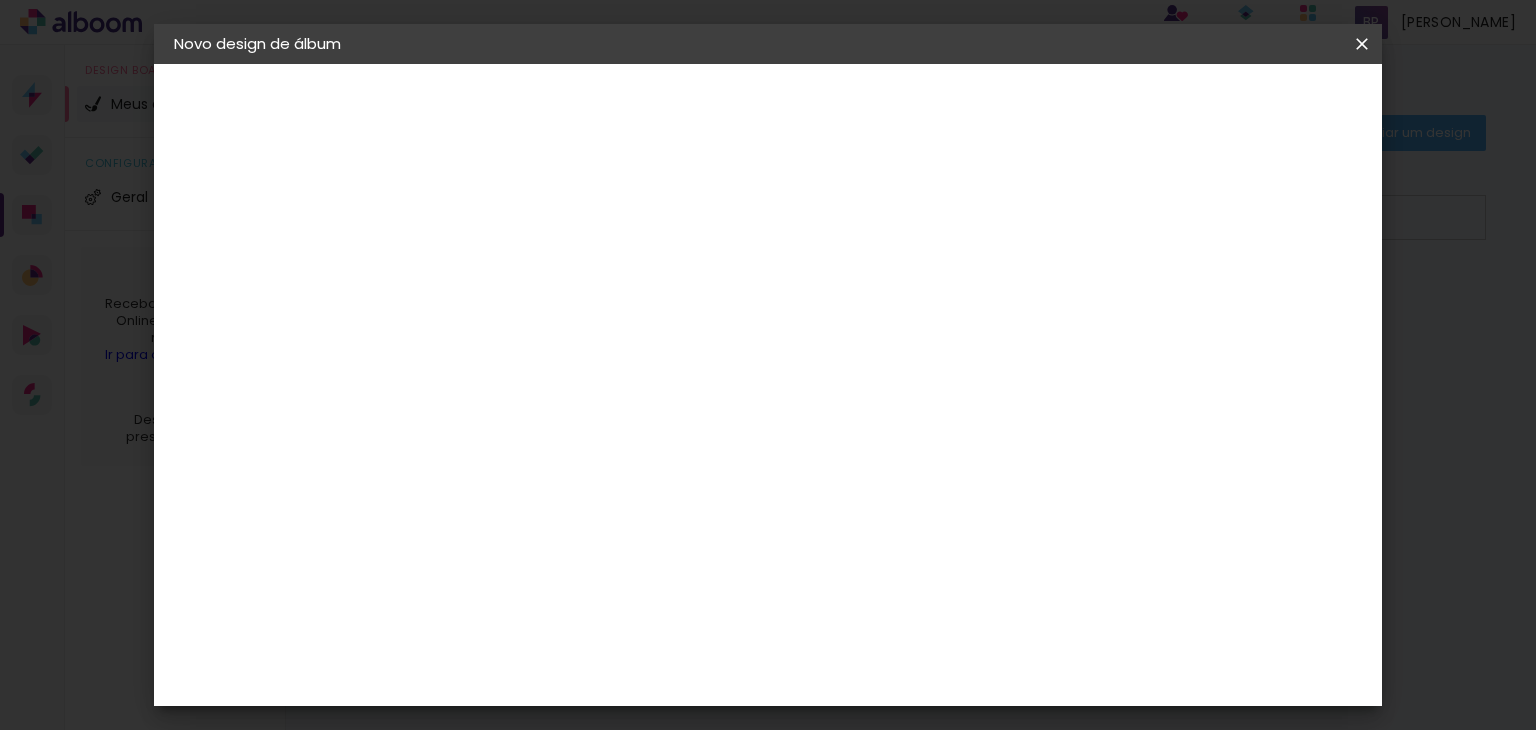 scroll, scrollTop: 448, scrollLeft: 0, axis: vertical 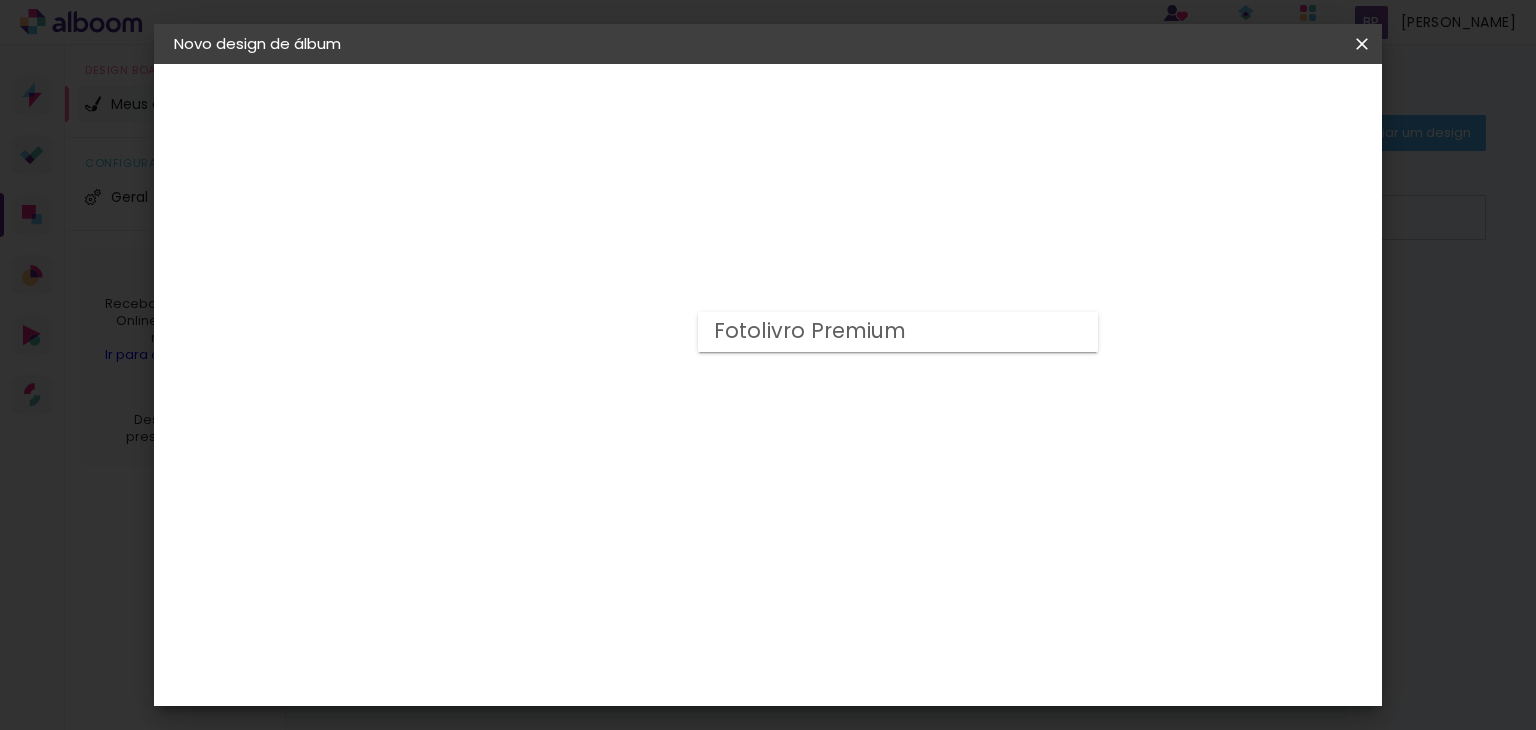 click on "Fotolivro Premium" at bounding box center (898, 332) 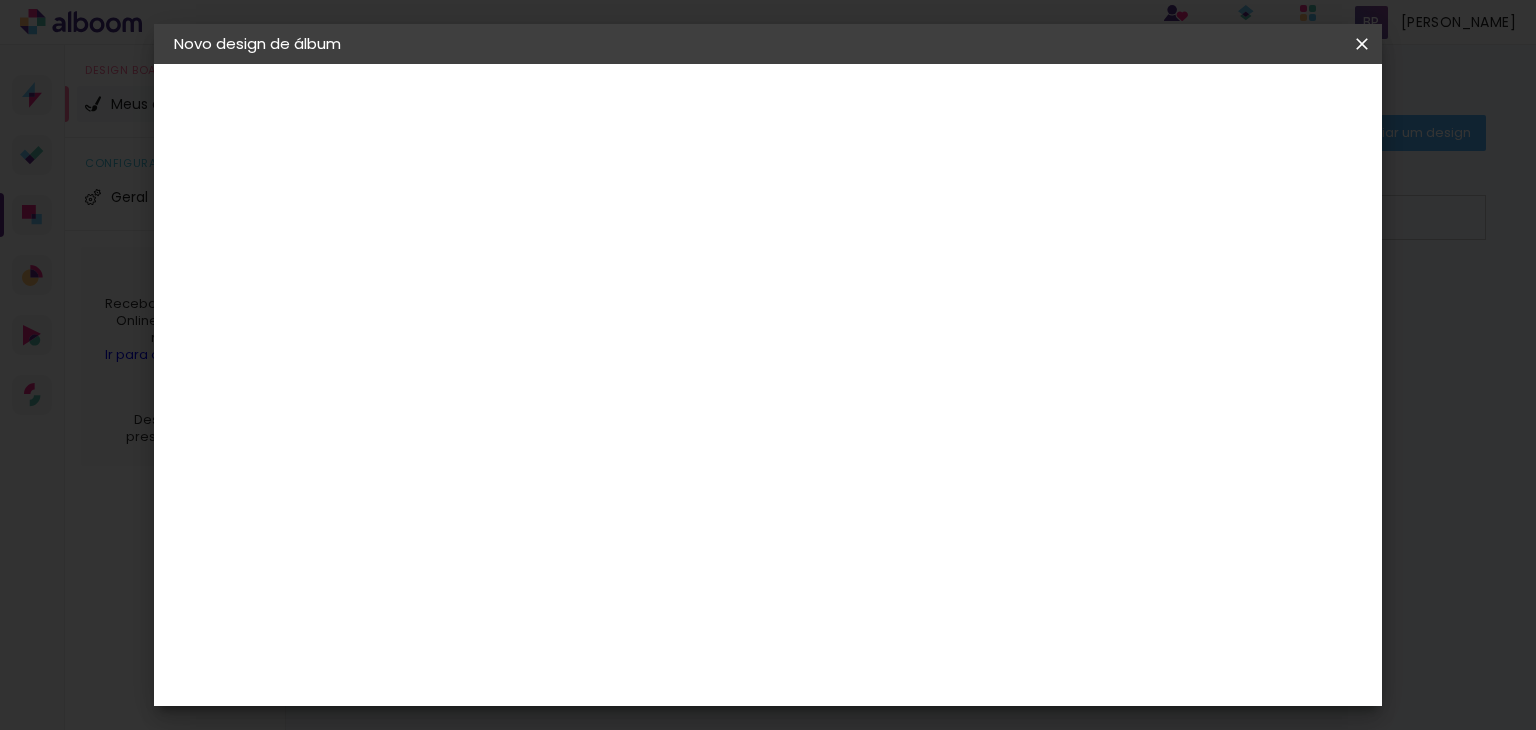 scroll, scrollTop: 468, scrollLeft: 0, axis: vertical 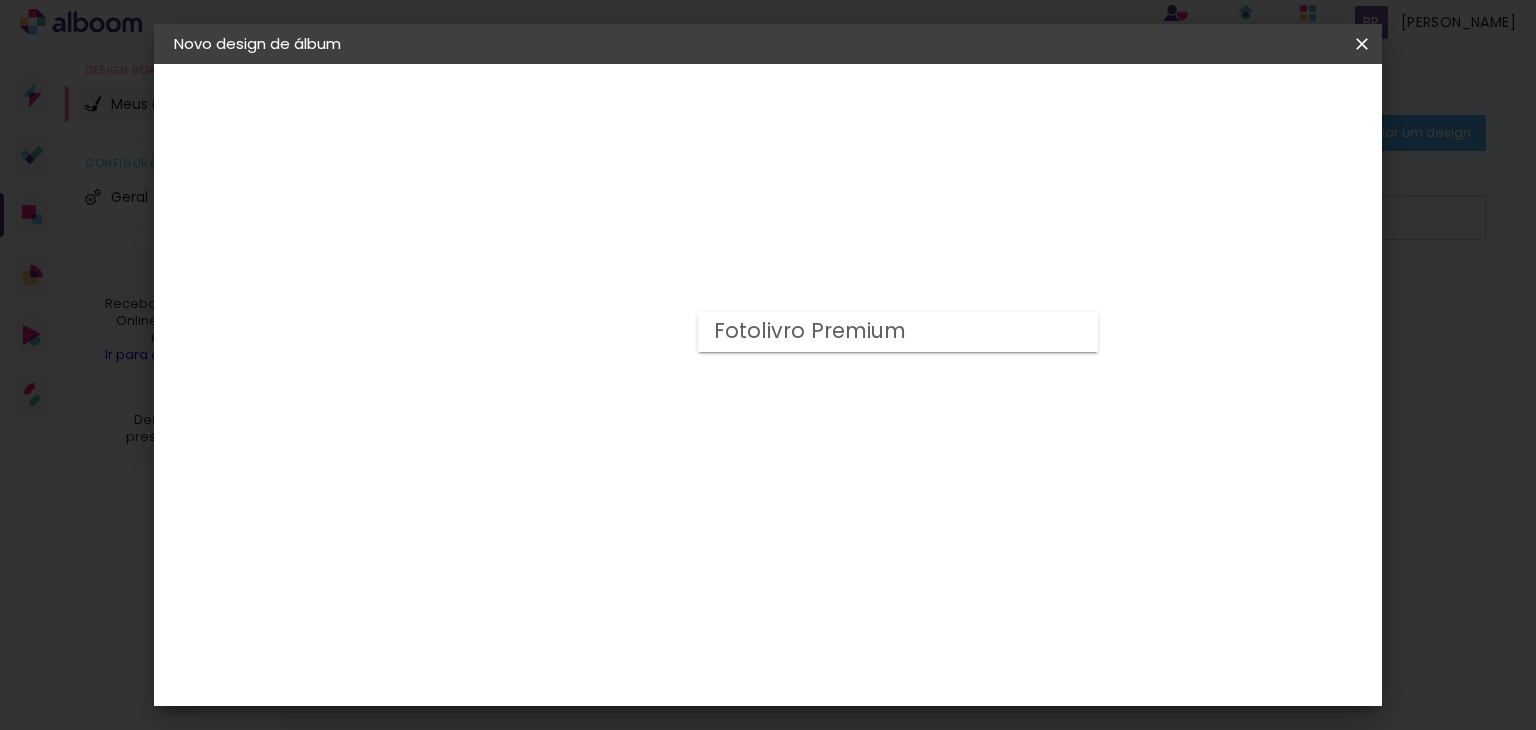 click on "Fotolivro Premium" at bounding box center (0, 0) 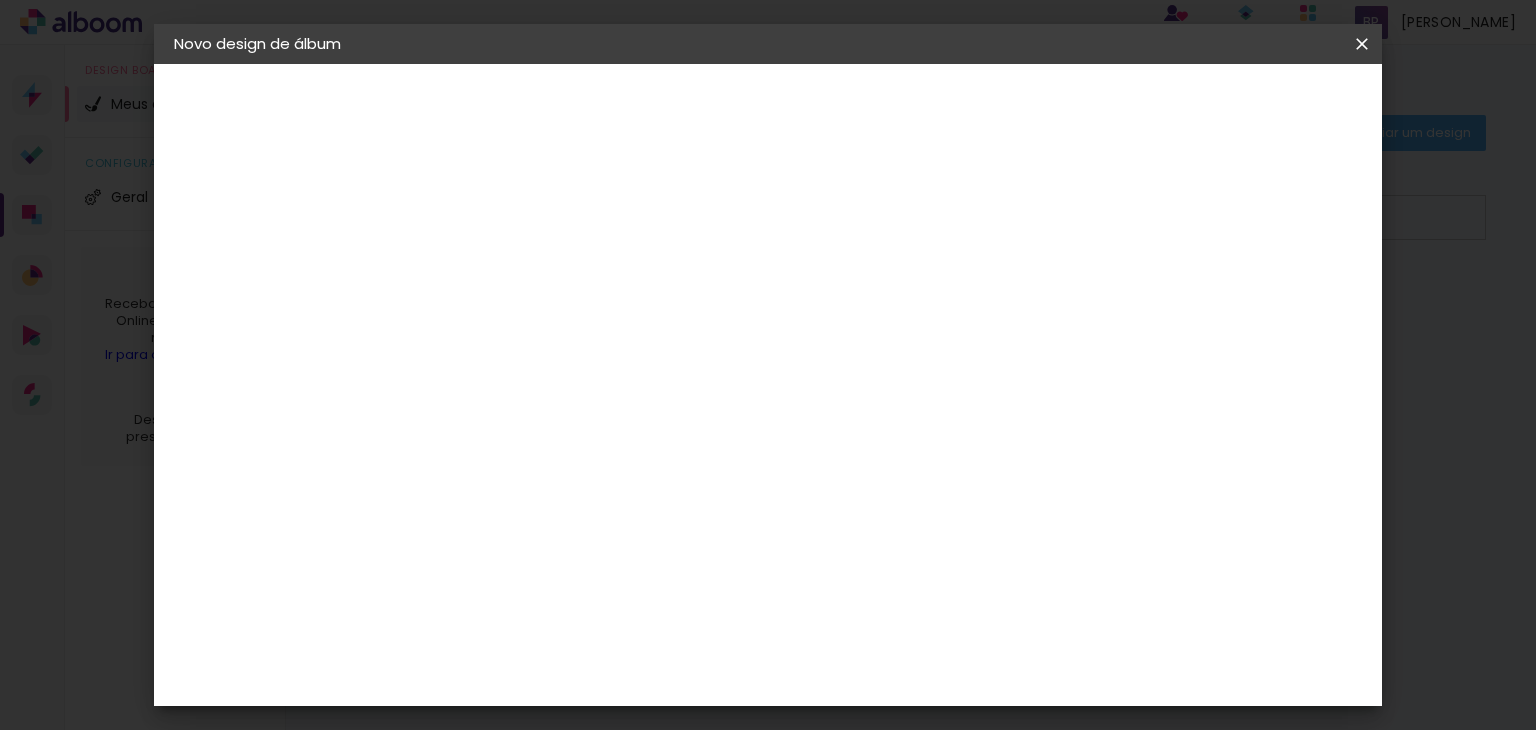 scroll, scrollTop: 216, scrollLeft: 0, axis: vertical 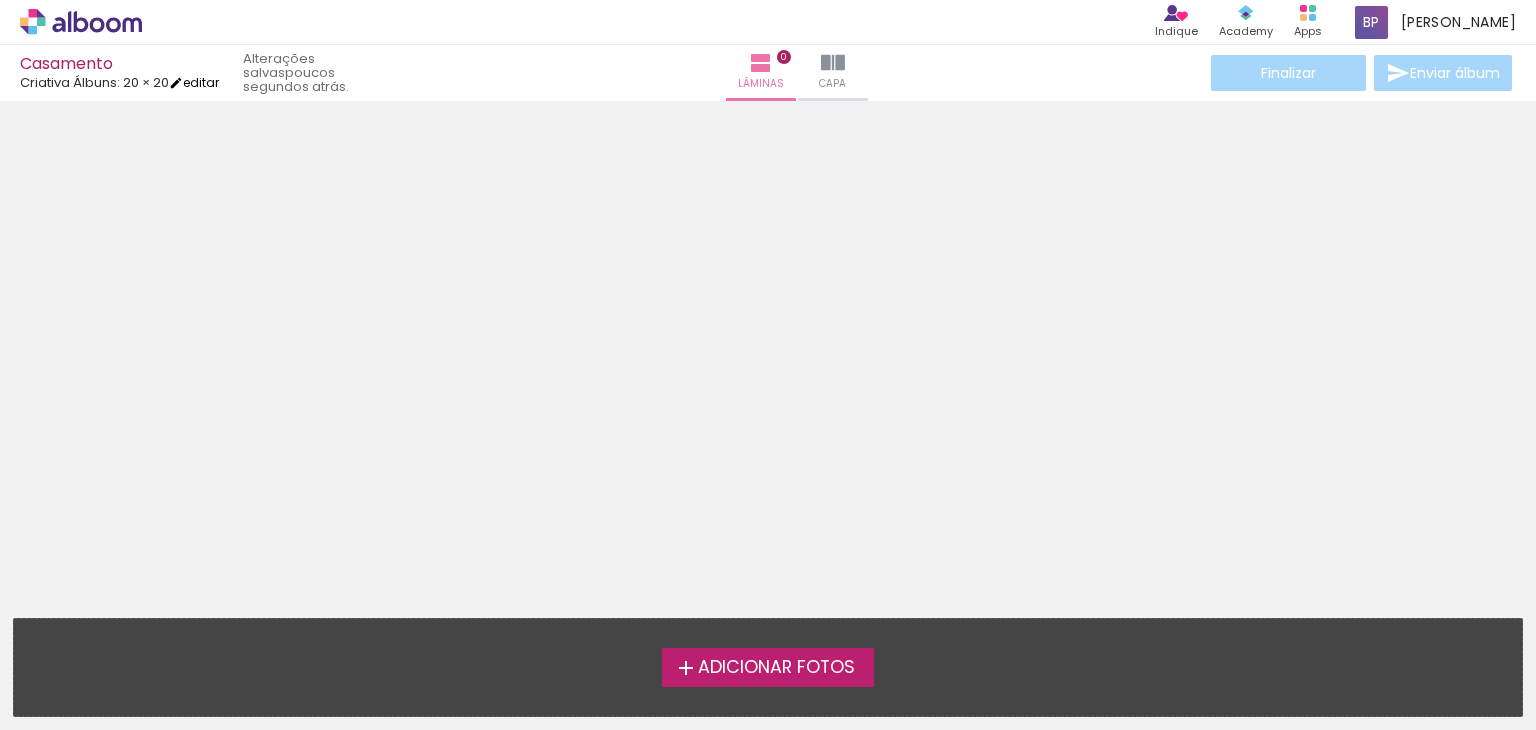 click on "editar" at bounding box center [194, 82] 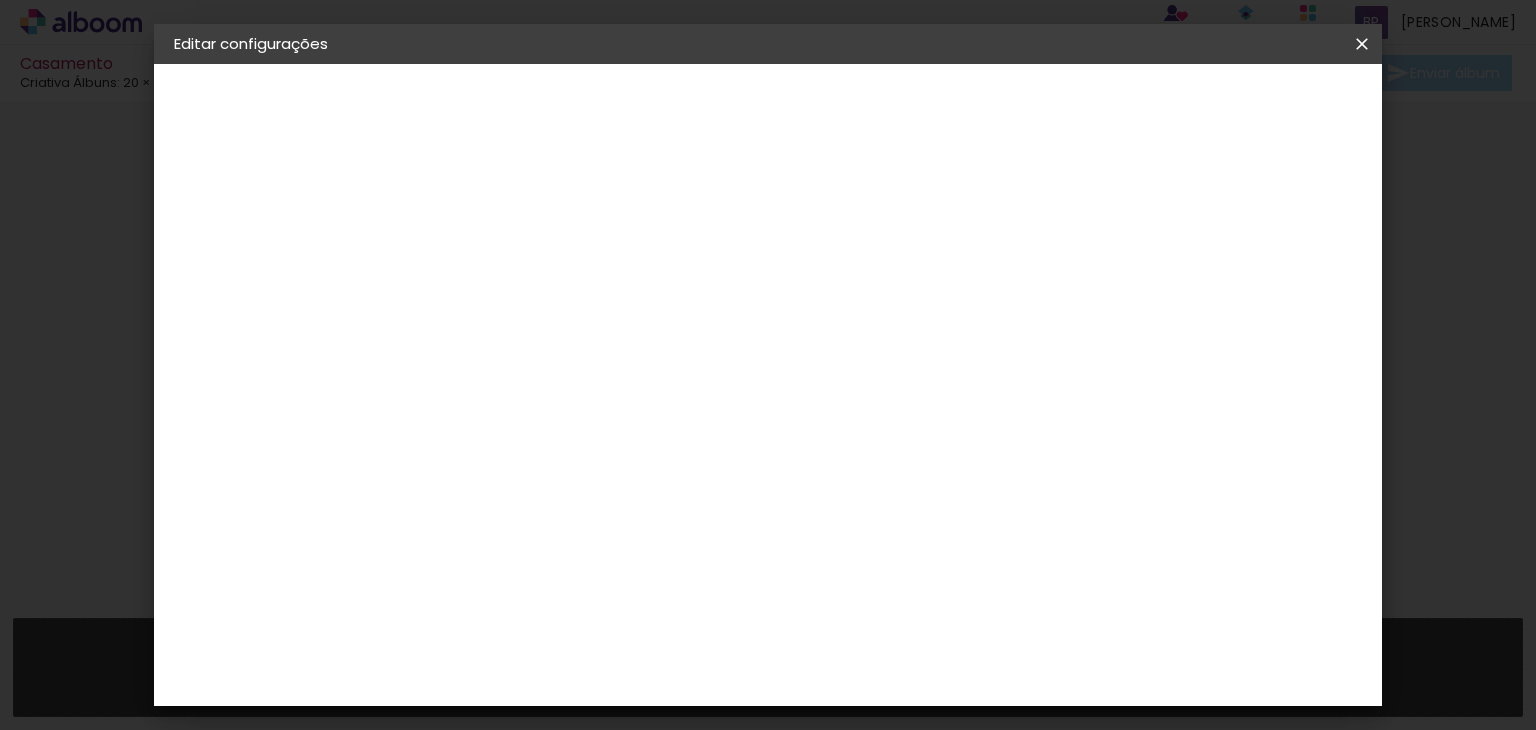 click on "Salvar configurações" at bounding box center (974, 106) 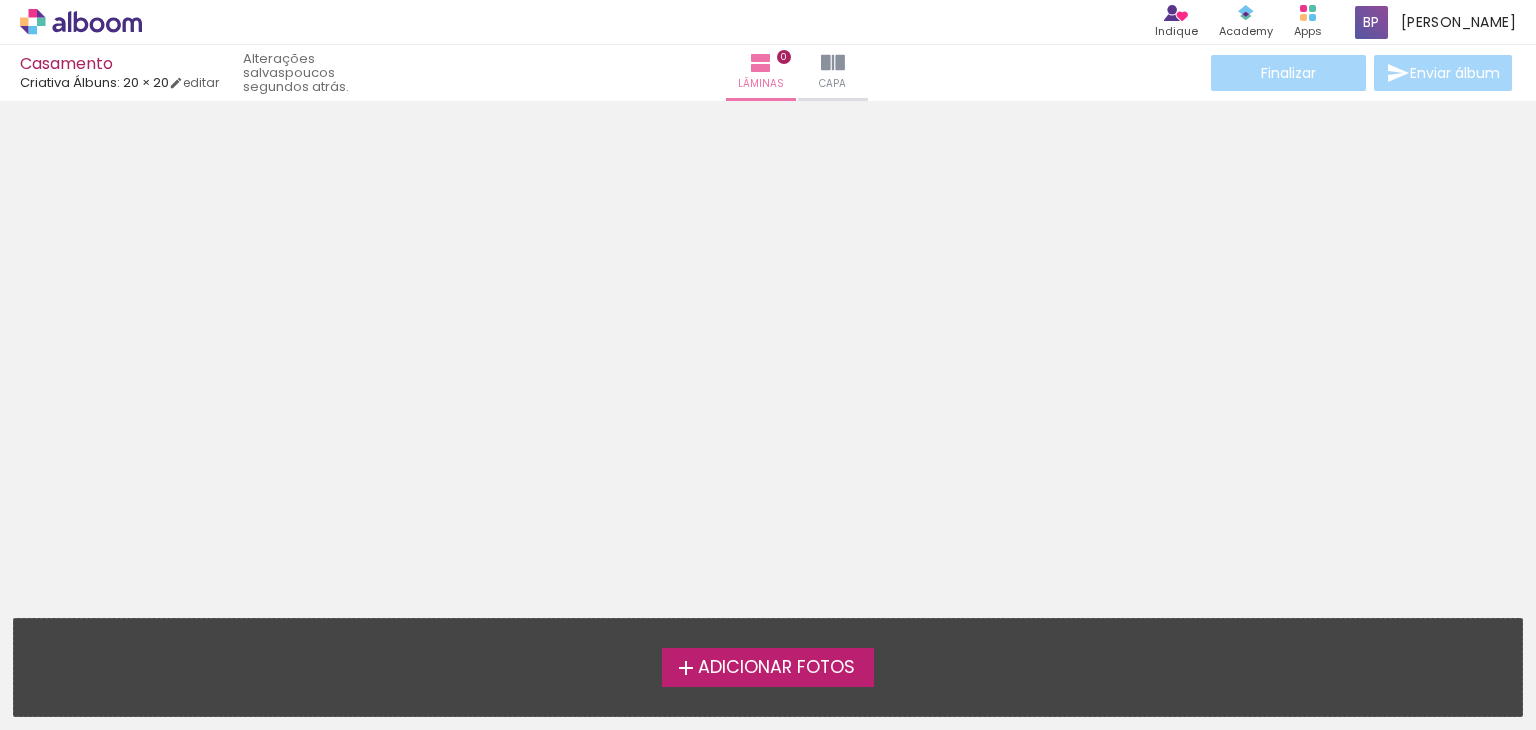 scroll, scrollTop: 56, scrollLeft: 0, axis: vertical 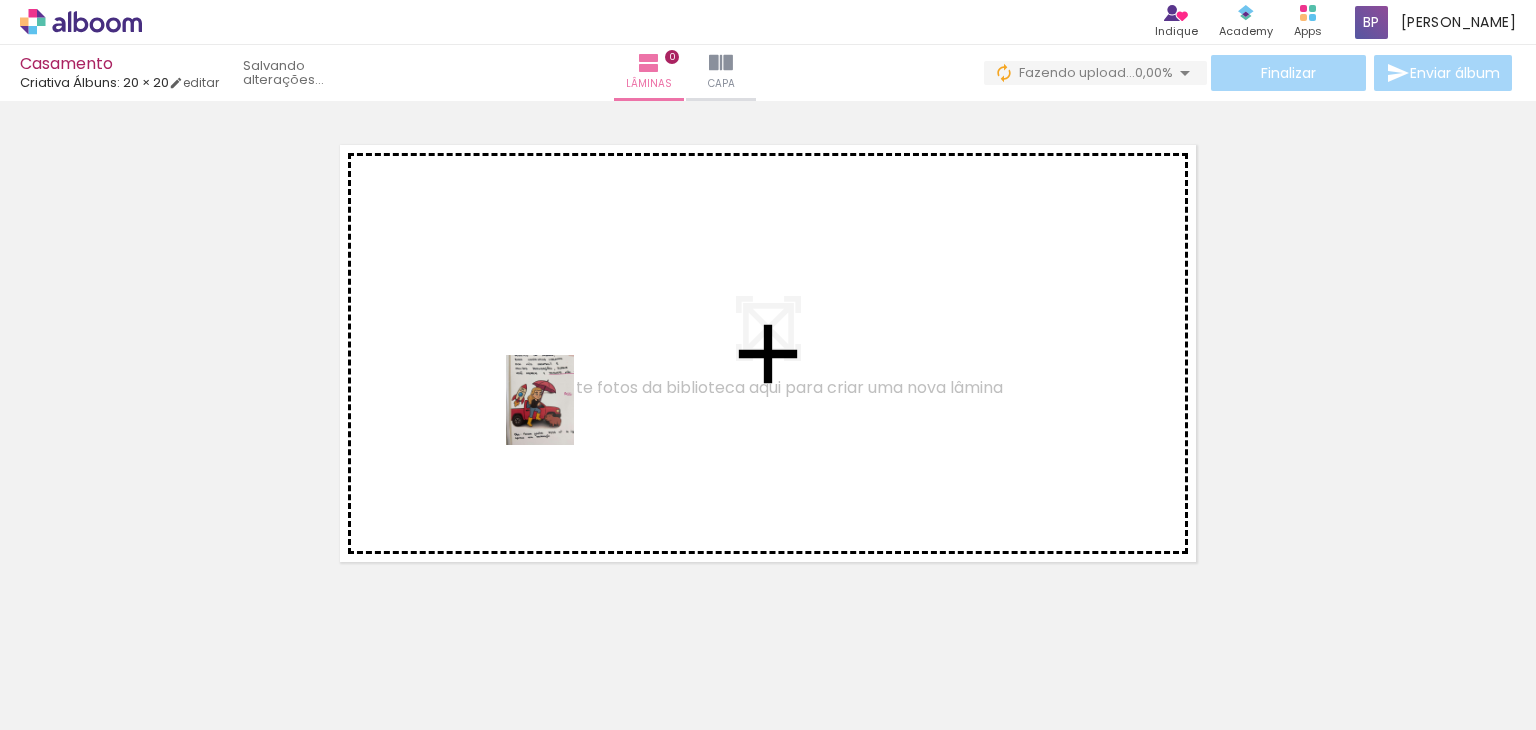 drag, startPoint x: 212, startPoint y: 661, endPoint x: 566, endPoint y: 415, distance: 431.08237 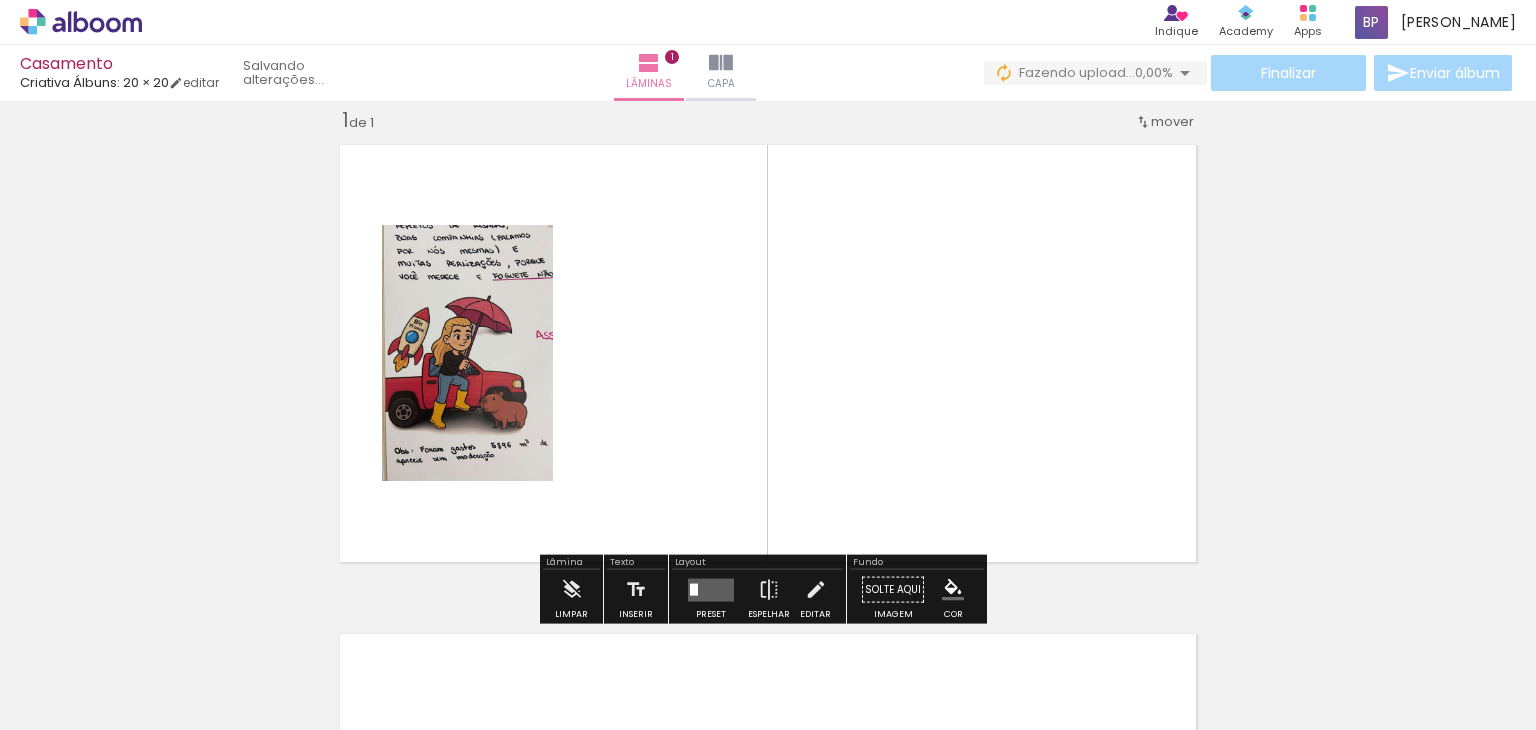 scroll, scrollTop: 25, scrollLeft: 0, axis: vertical 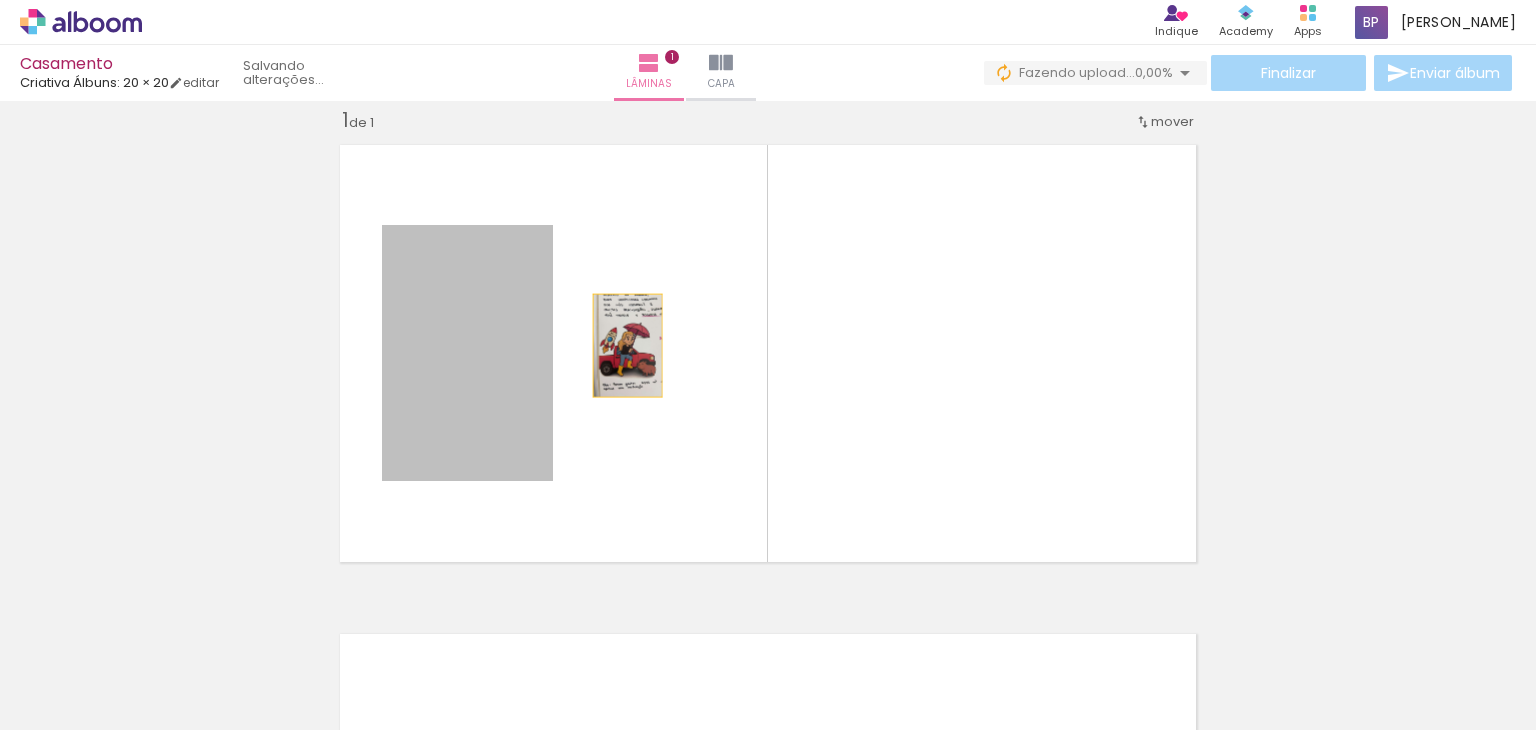 drag, startPoint x: 455, startPoint y: 360, endPoint x: 644, endPoint y: 346, distance: 189.5178 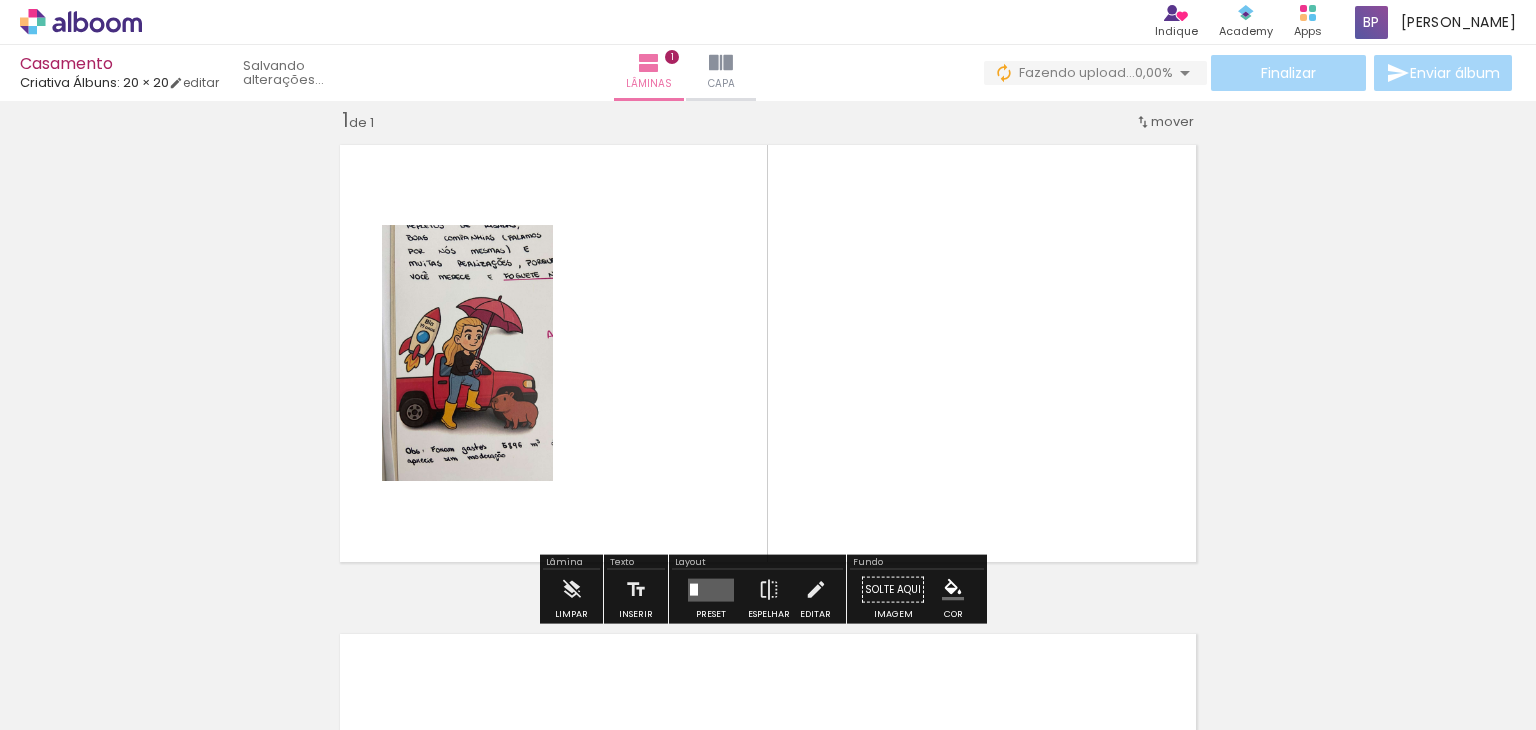 click at bounding box center [156, 622] 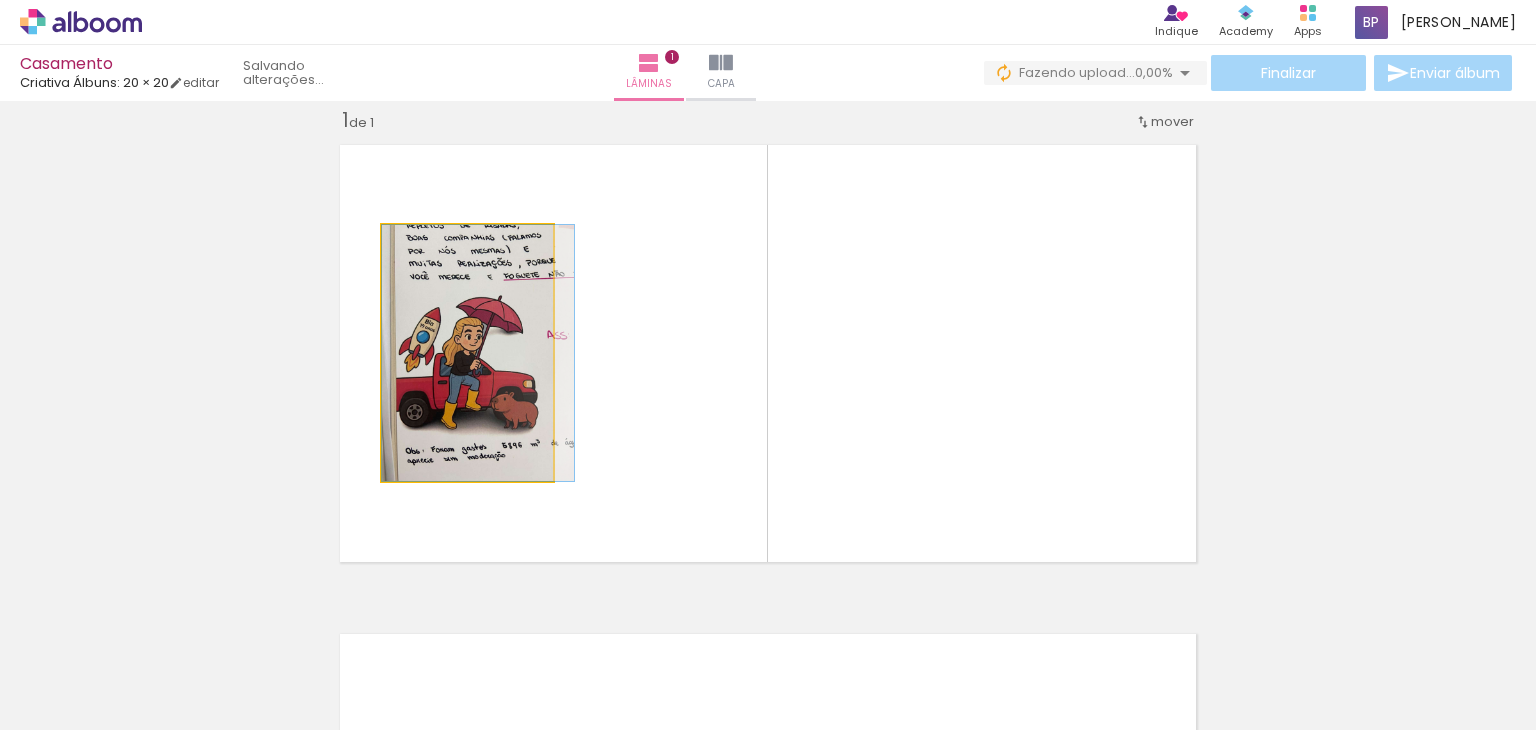 click at bounding box center (403, 246) 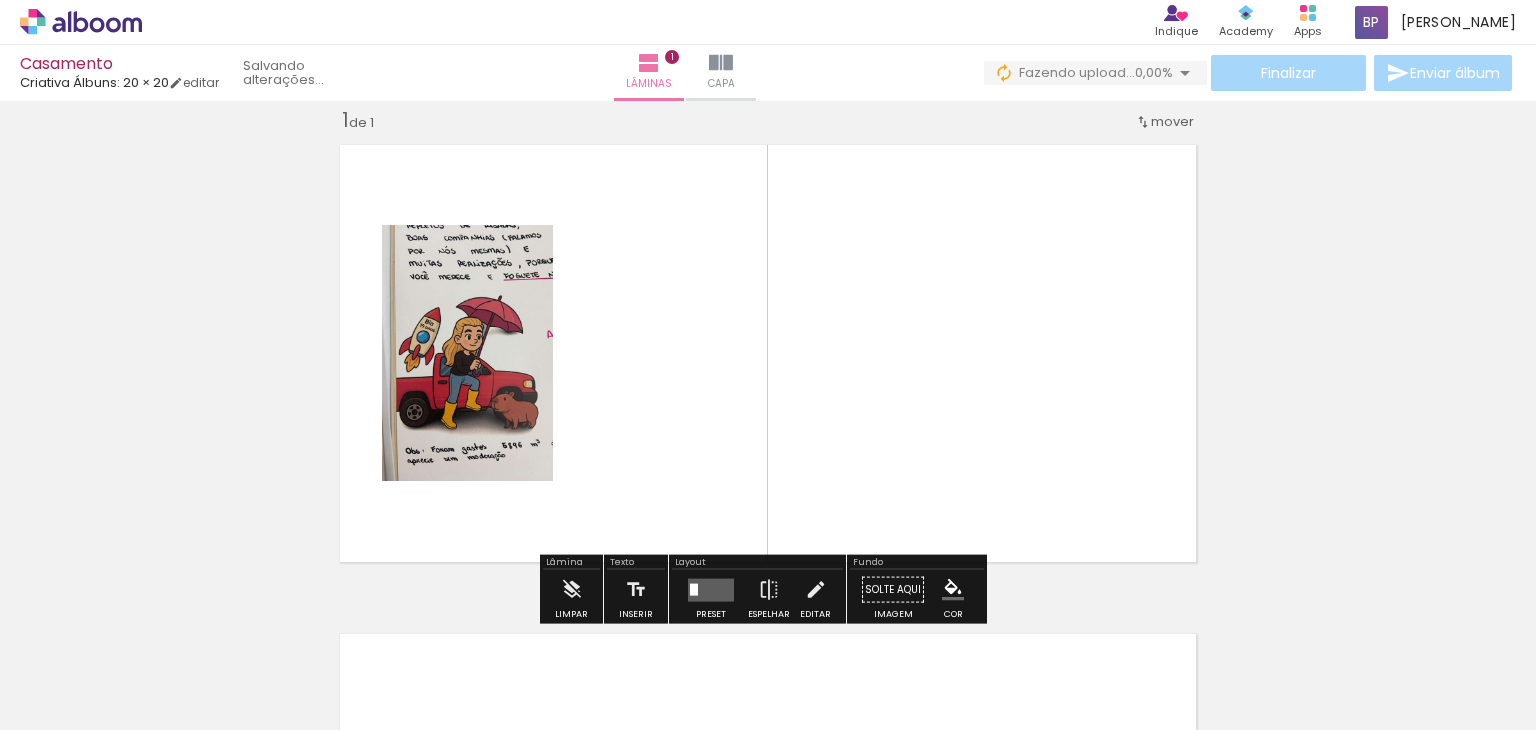 drag, startPoint x: 462, startPoint y: 457, endPoint x: 594, endPoint y: 351, distance: 169.29265 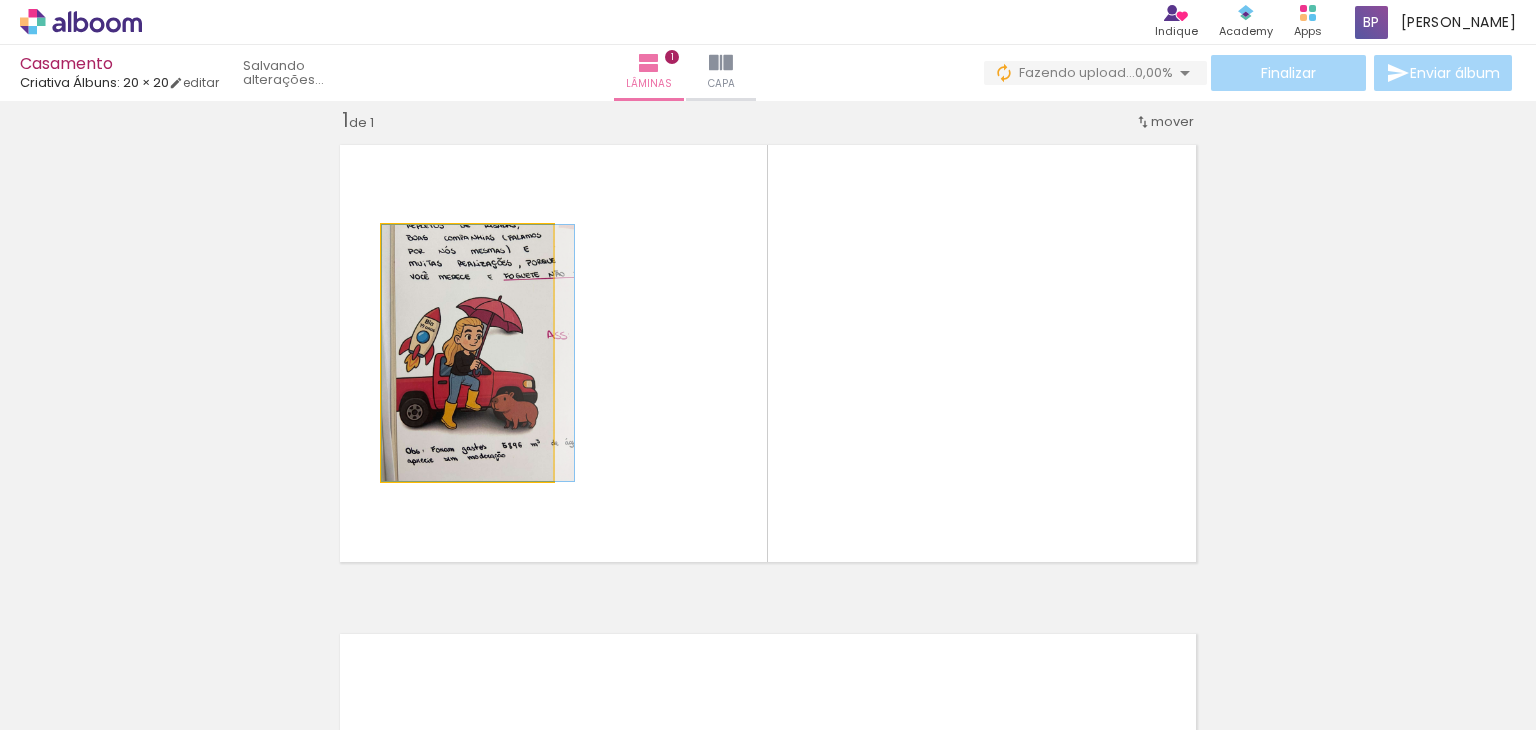 click 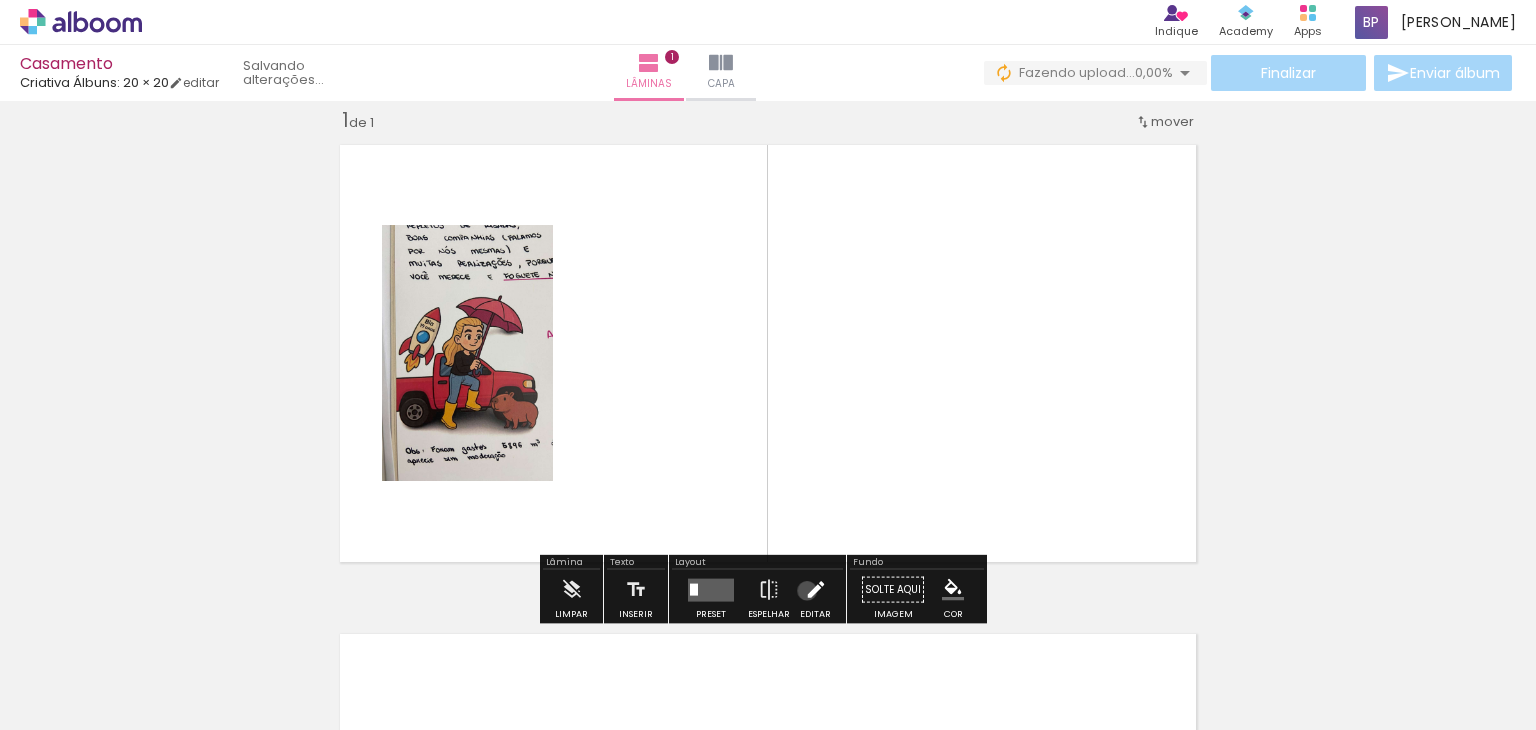 click at bounding box center [816, 590] 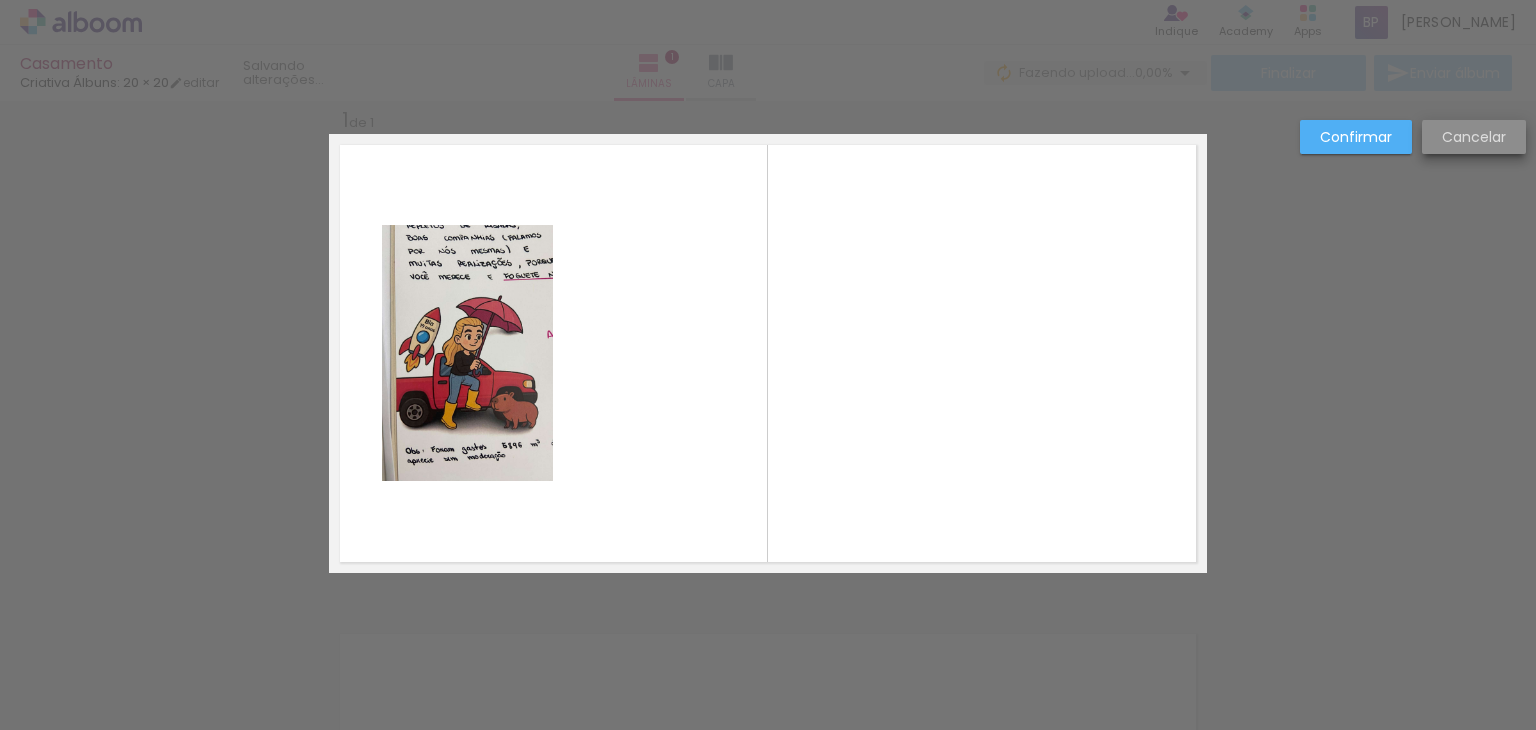 click on "Cancelar" at bounding box center [0, 0] 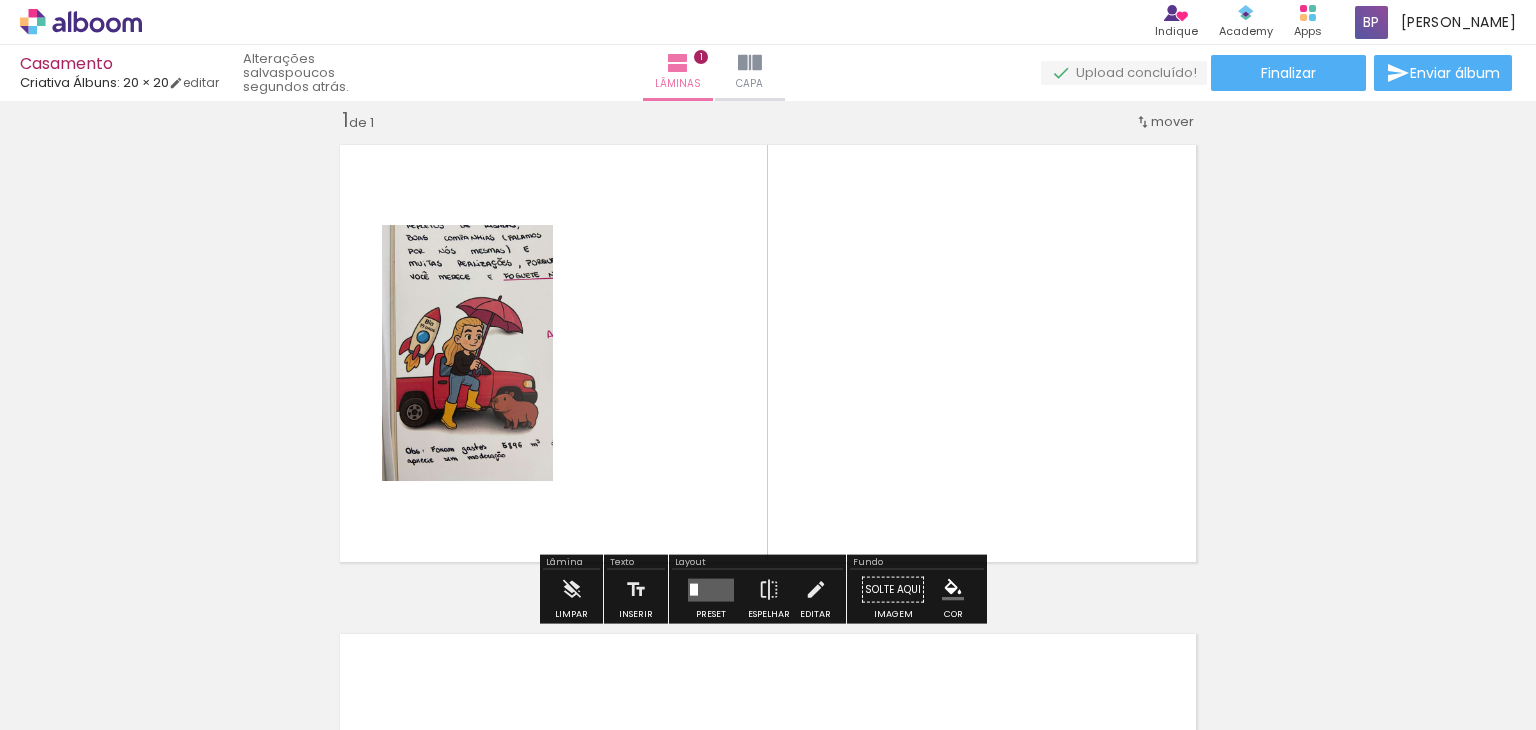 click on "P&B" at bounding box center [0, 0] 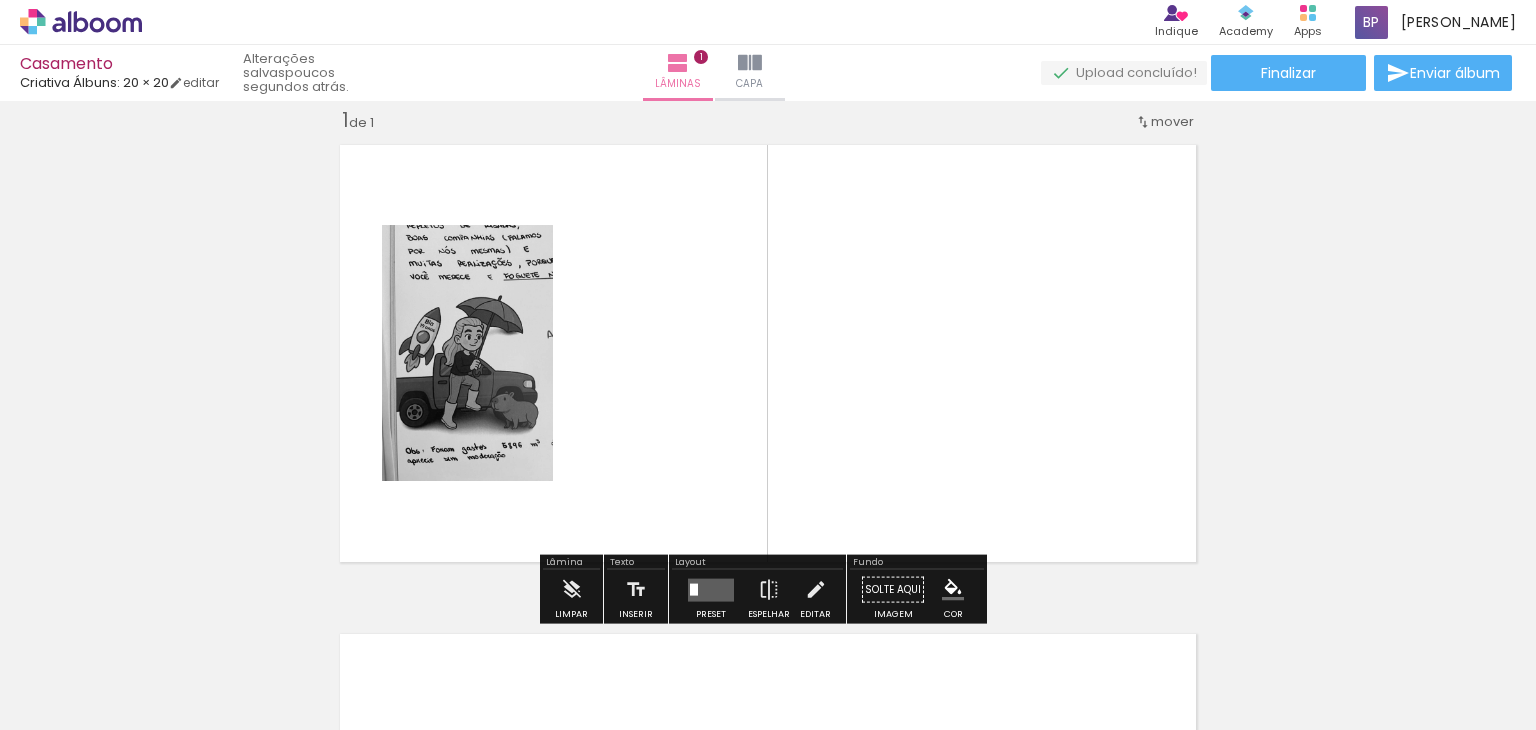 click on "P&B" at bounding box center [0, 0] 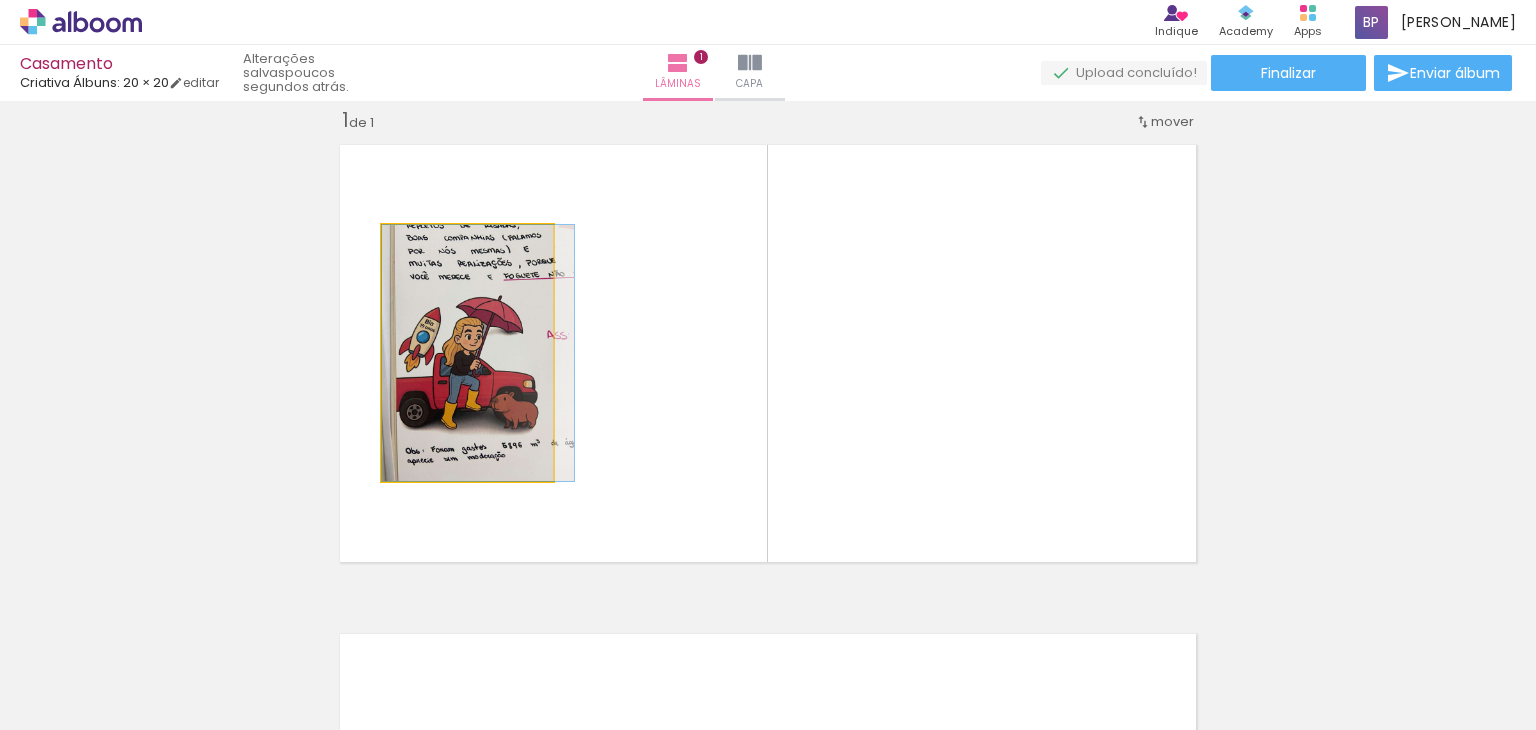 type on "100" 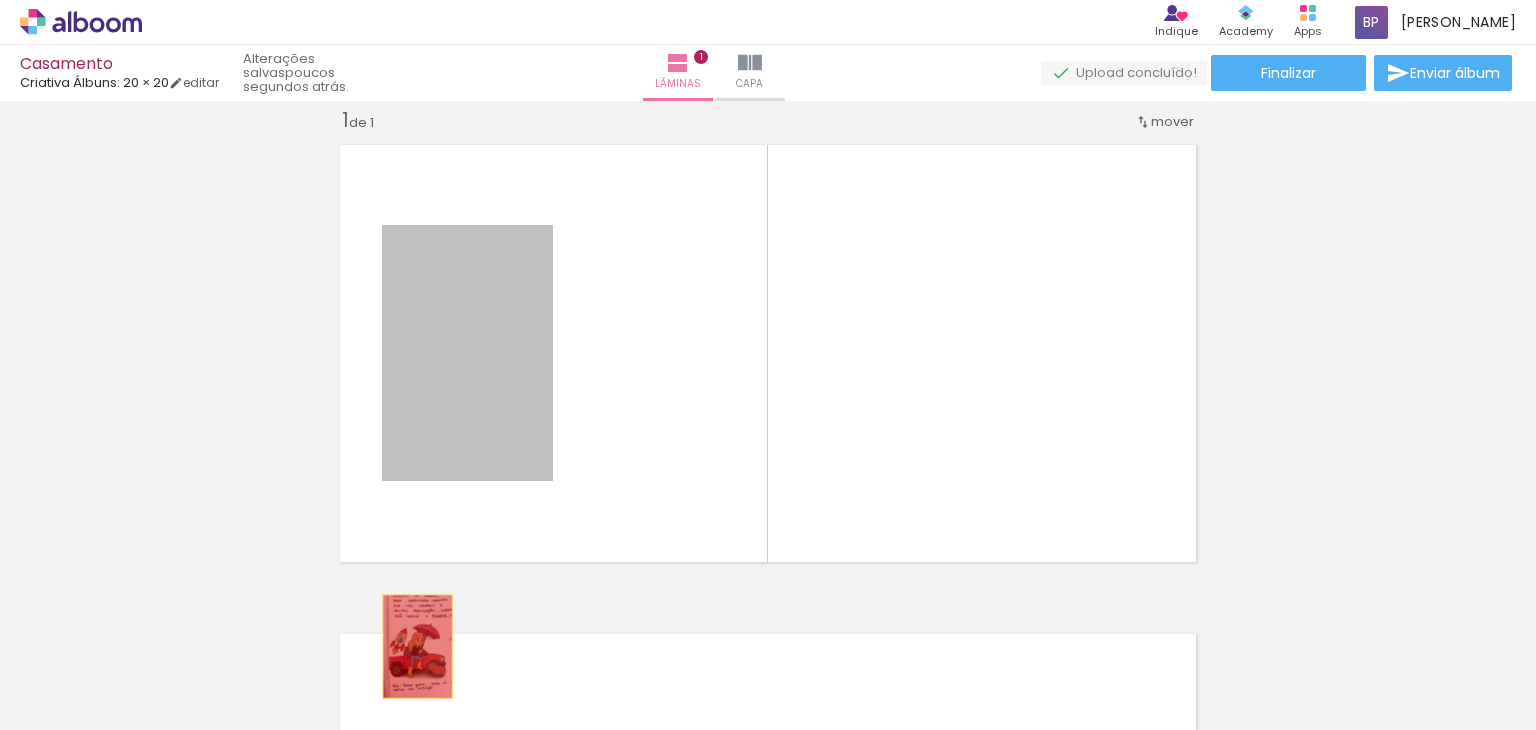 drag, startPoint x: 455, startPoint y: 419, endPoint x: 410, endPoint y: 646, distance: 231.41737 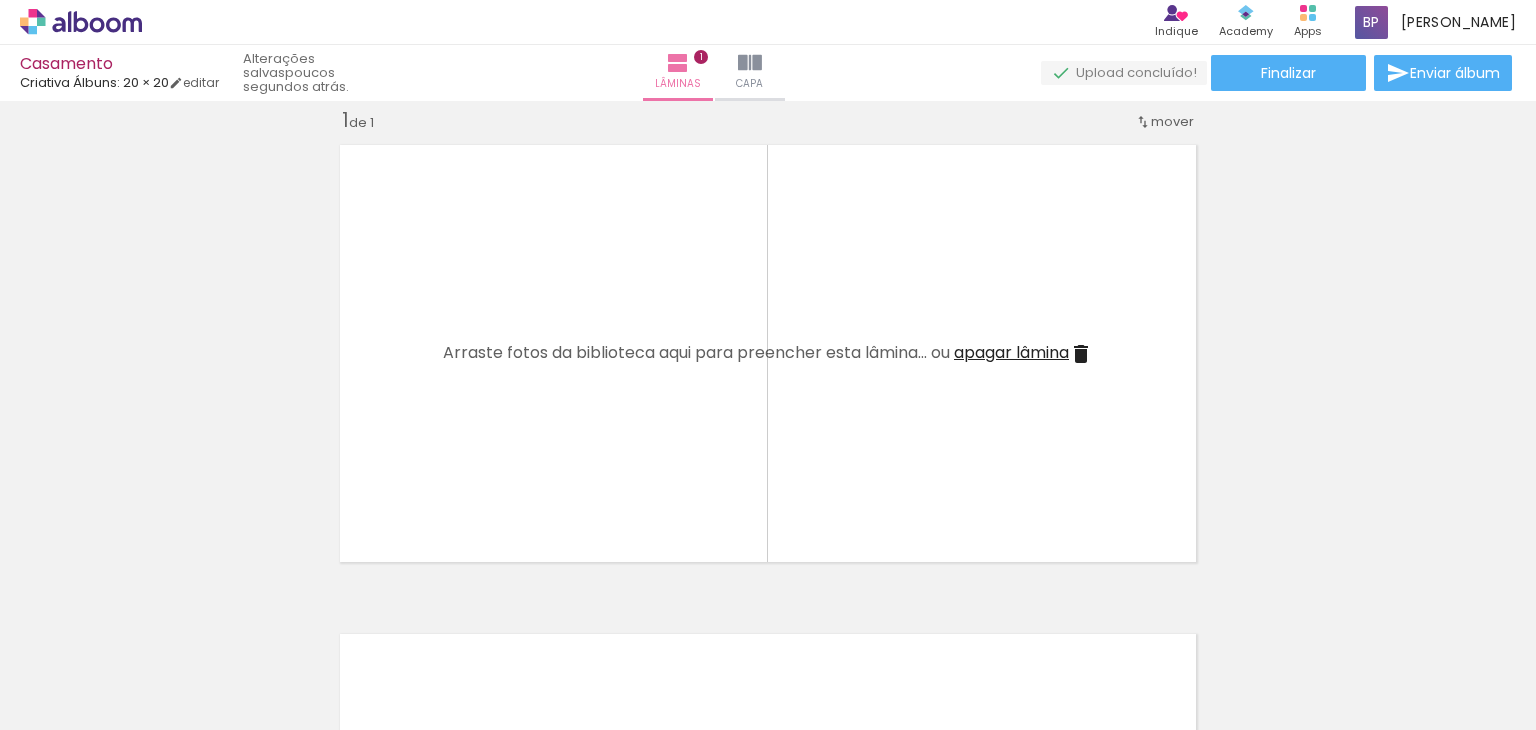 click at bounding box center [156, 622] 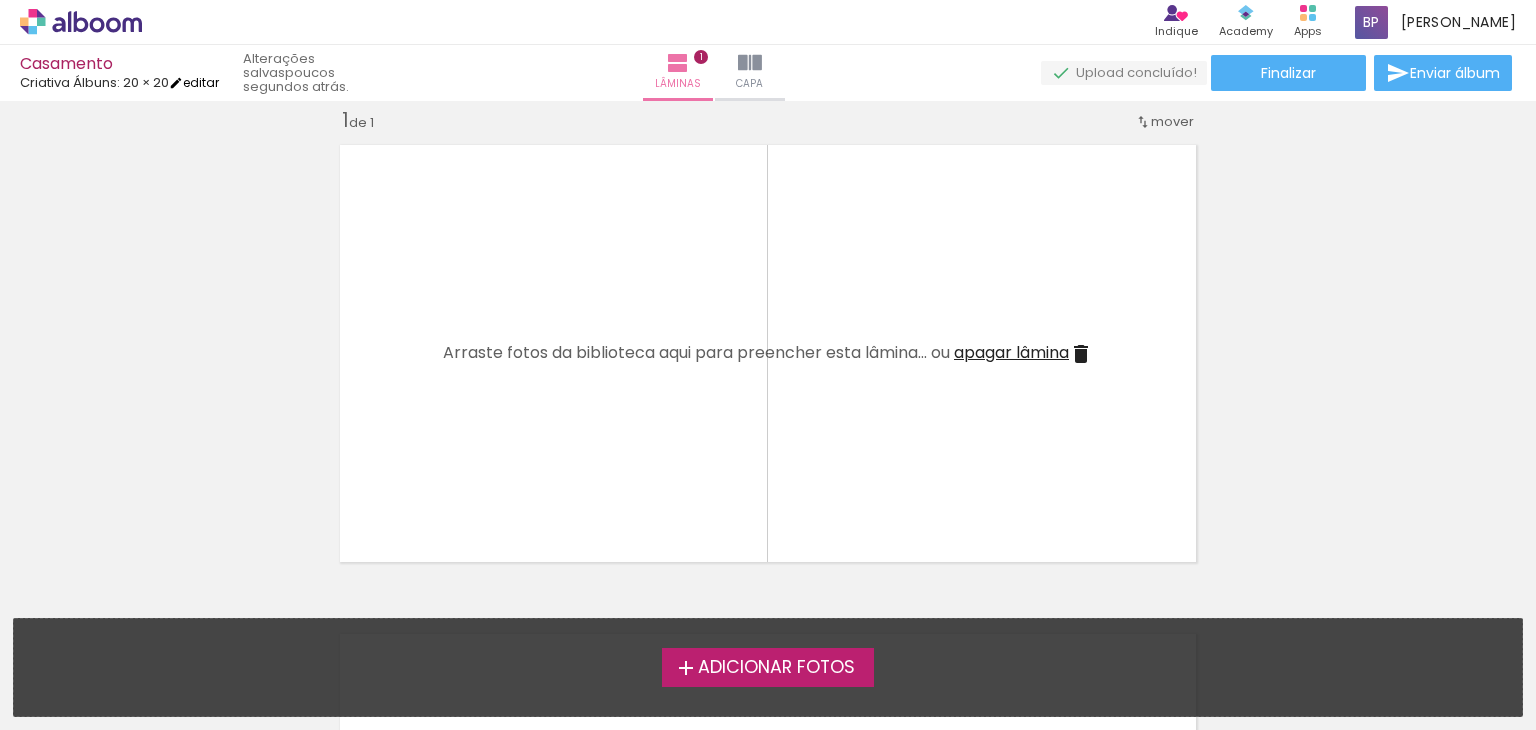 click on "editar" at bounding box center [194, 82] 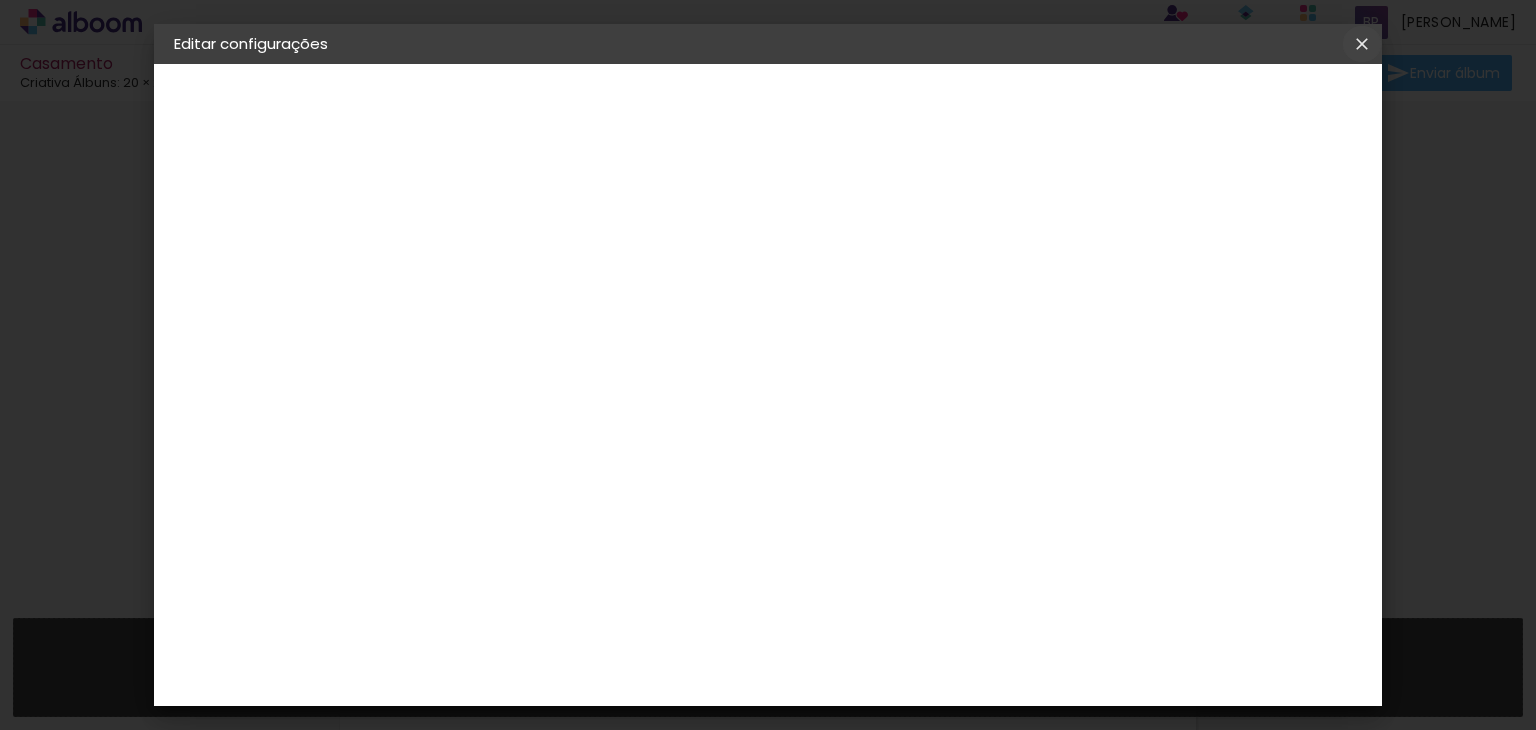 click at bounding box center (1362, 44) 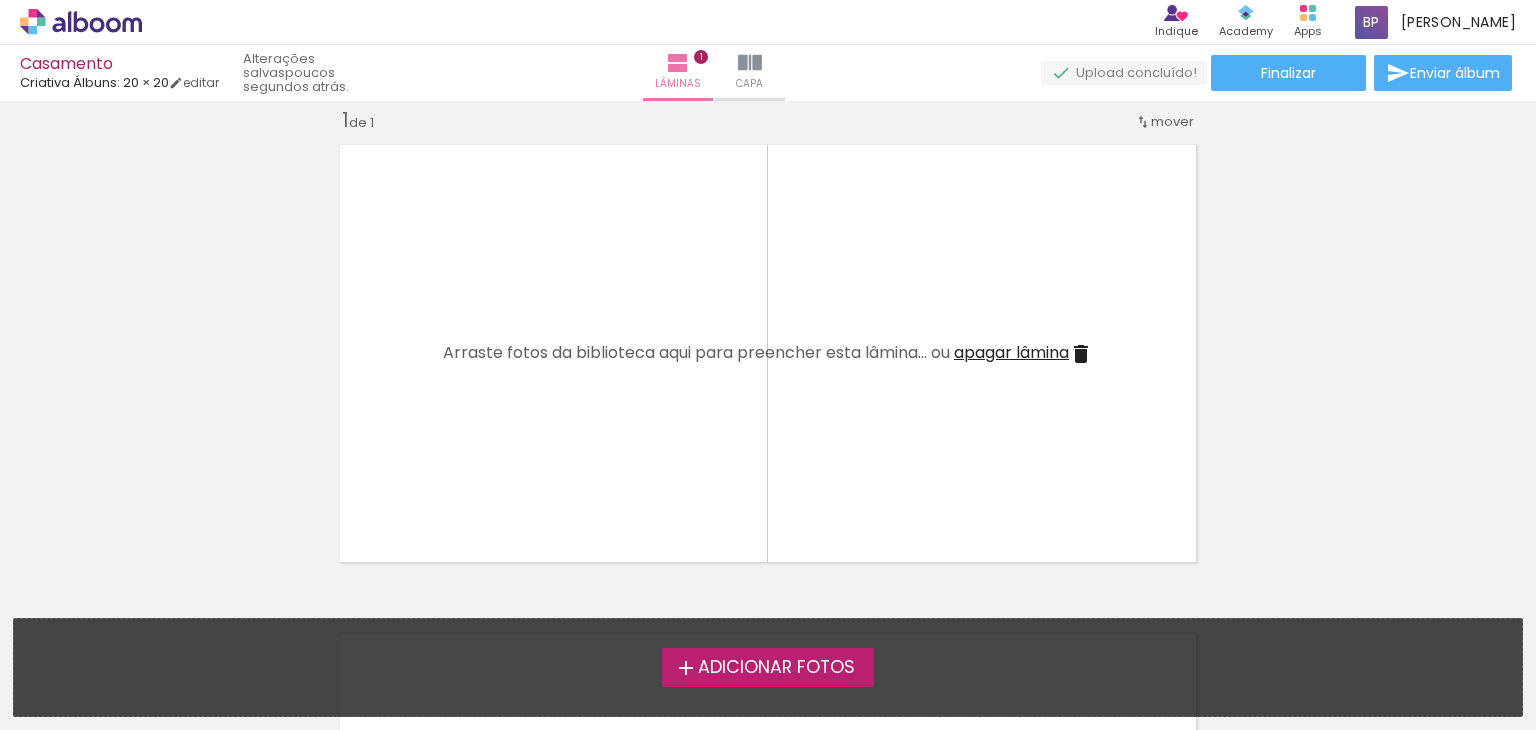 click on "apagar lâmina" at bounding box center [1011, 352] 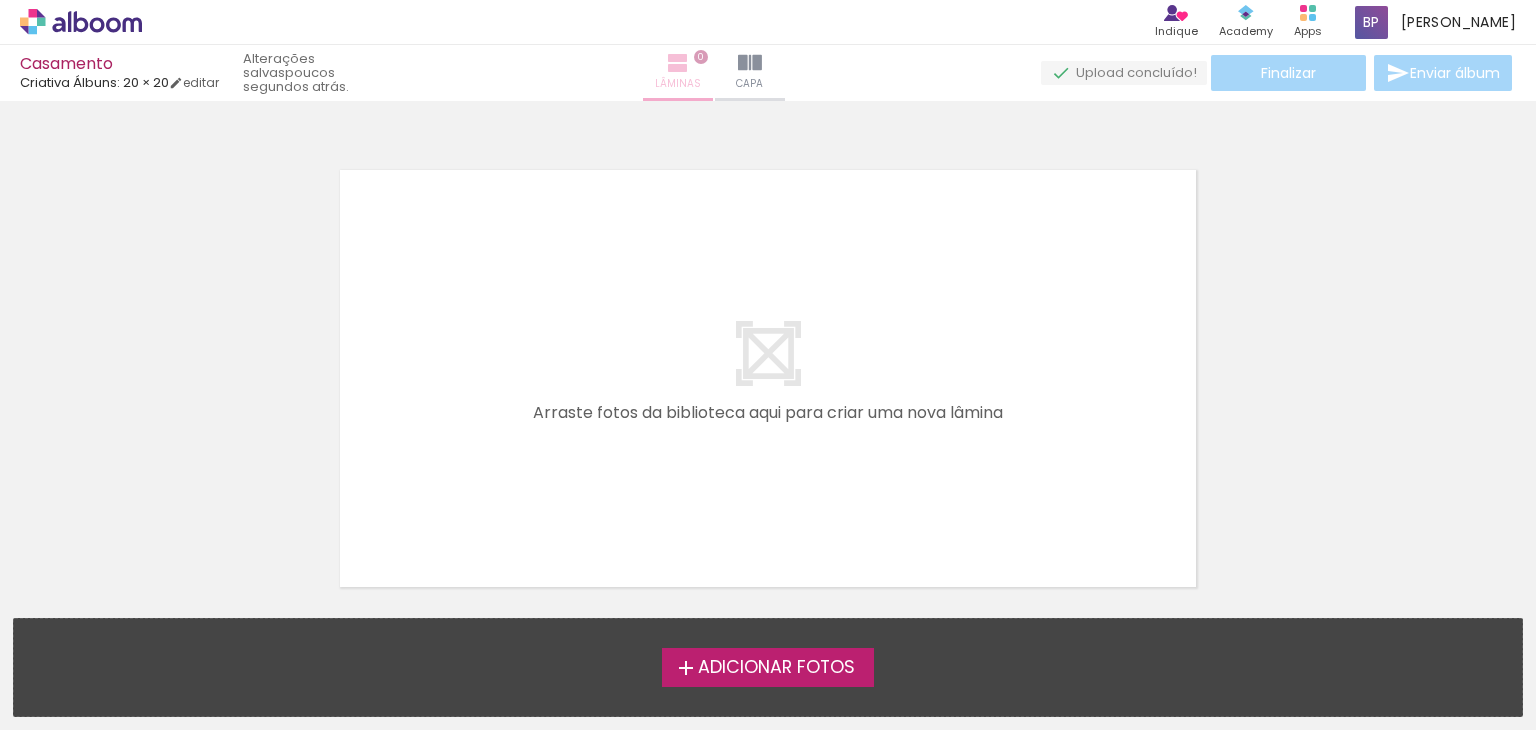 click on "Lâminas" at bounding box center [678, 84] 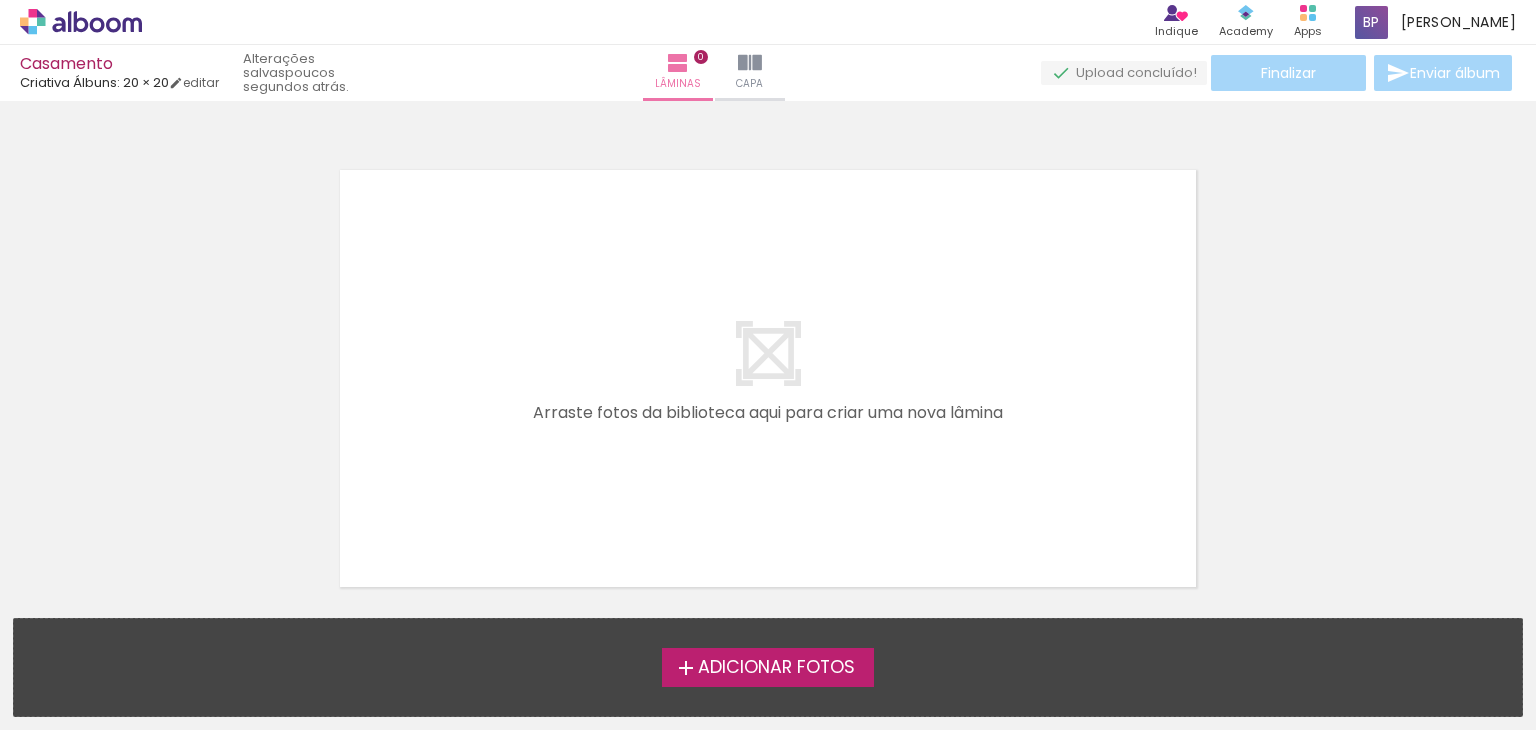 click at bounding box center [768, 378] 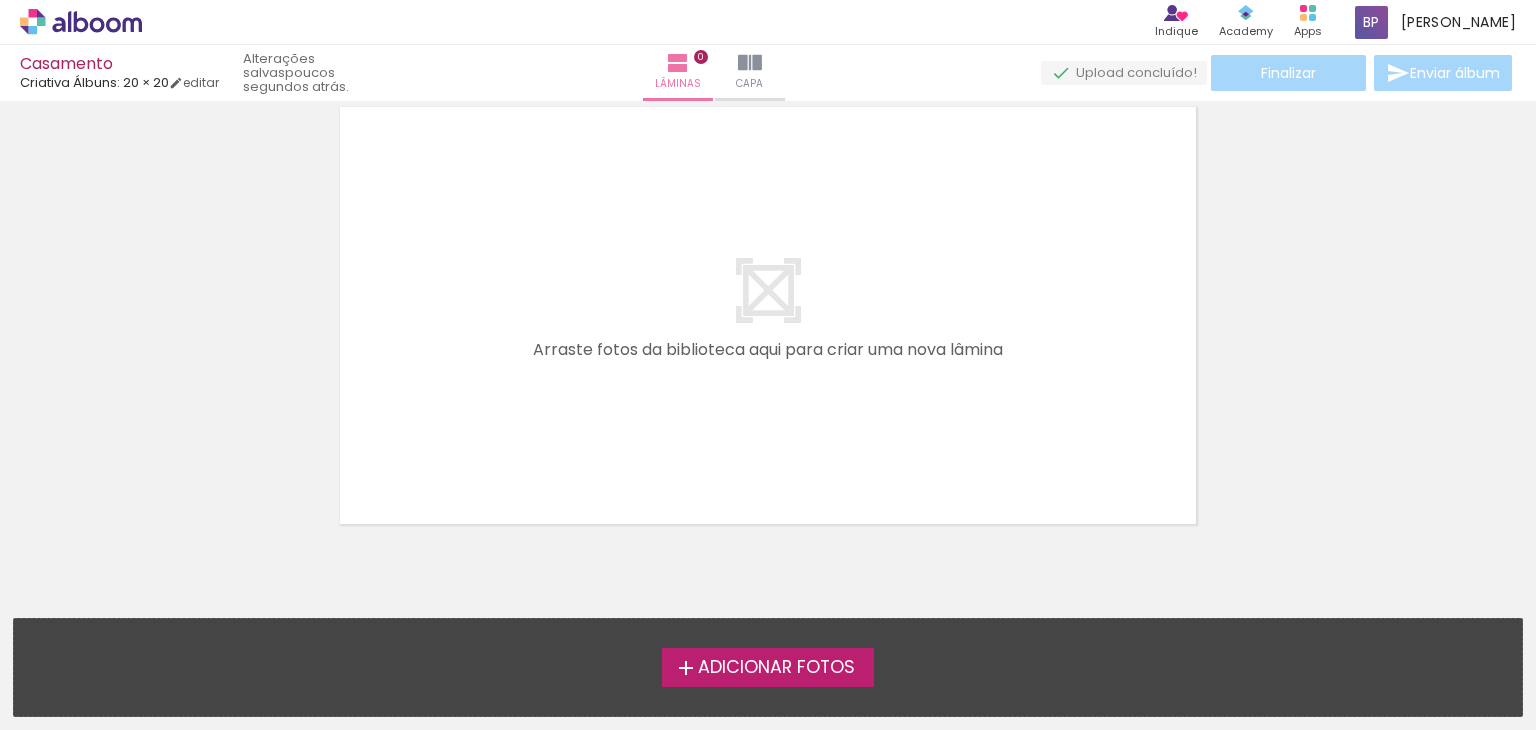 scroll, scrollTop: 0, scrollLeft: 0, axis: both 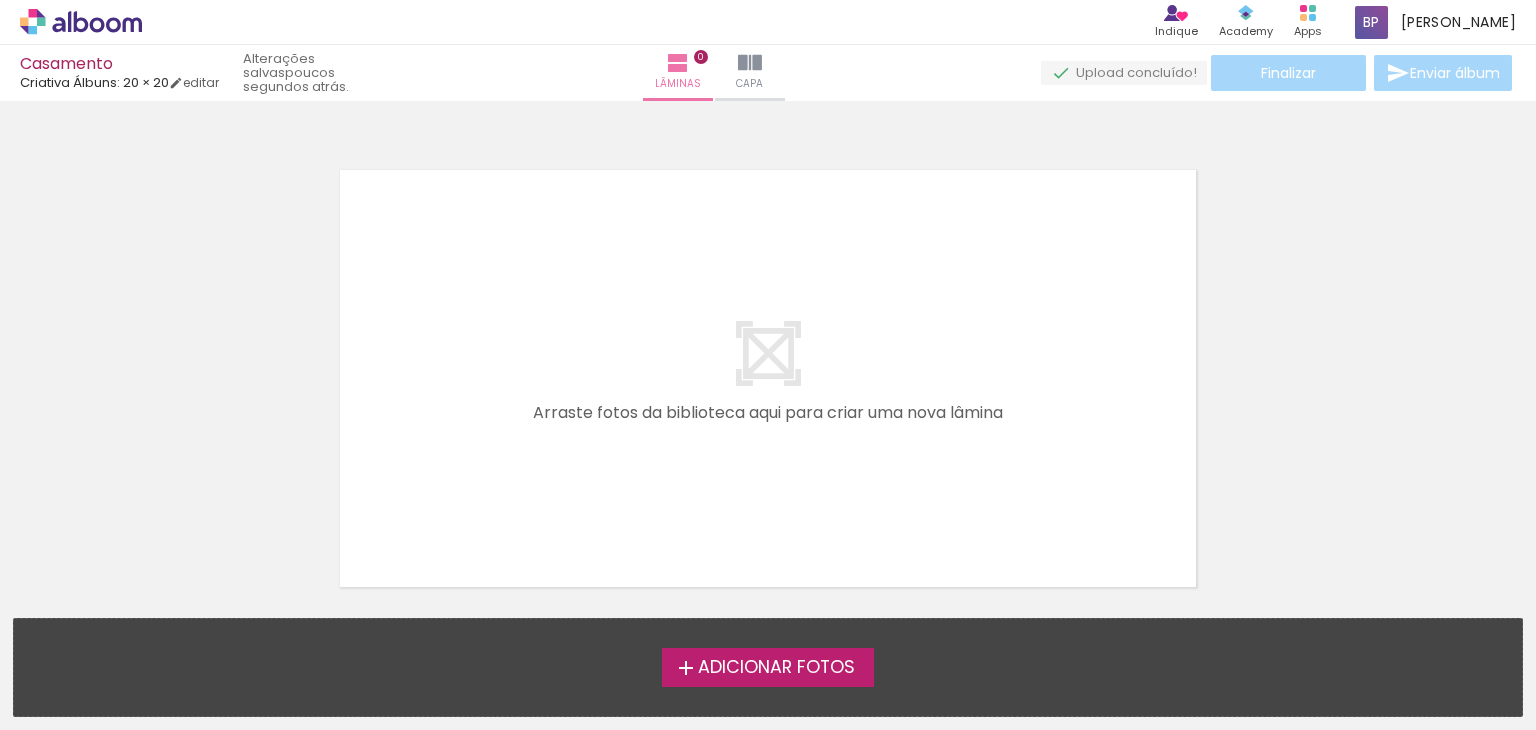 click on "Adicionar Fotos" at bounding box center [776, 668] 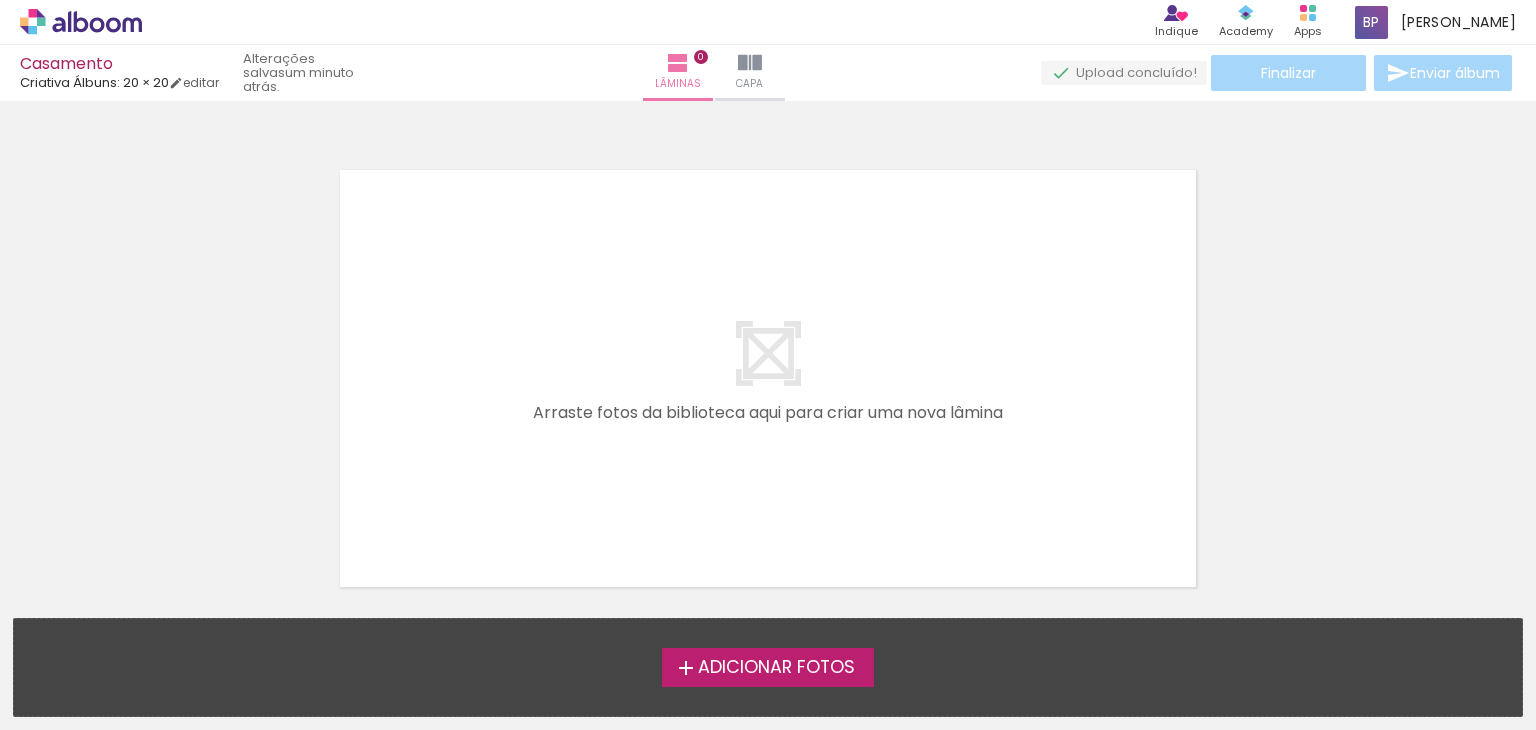 click 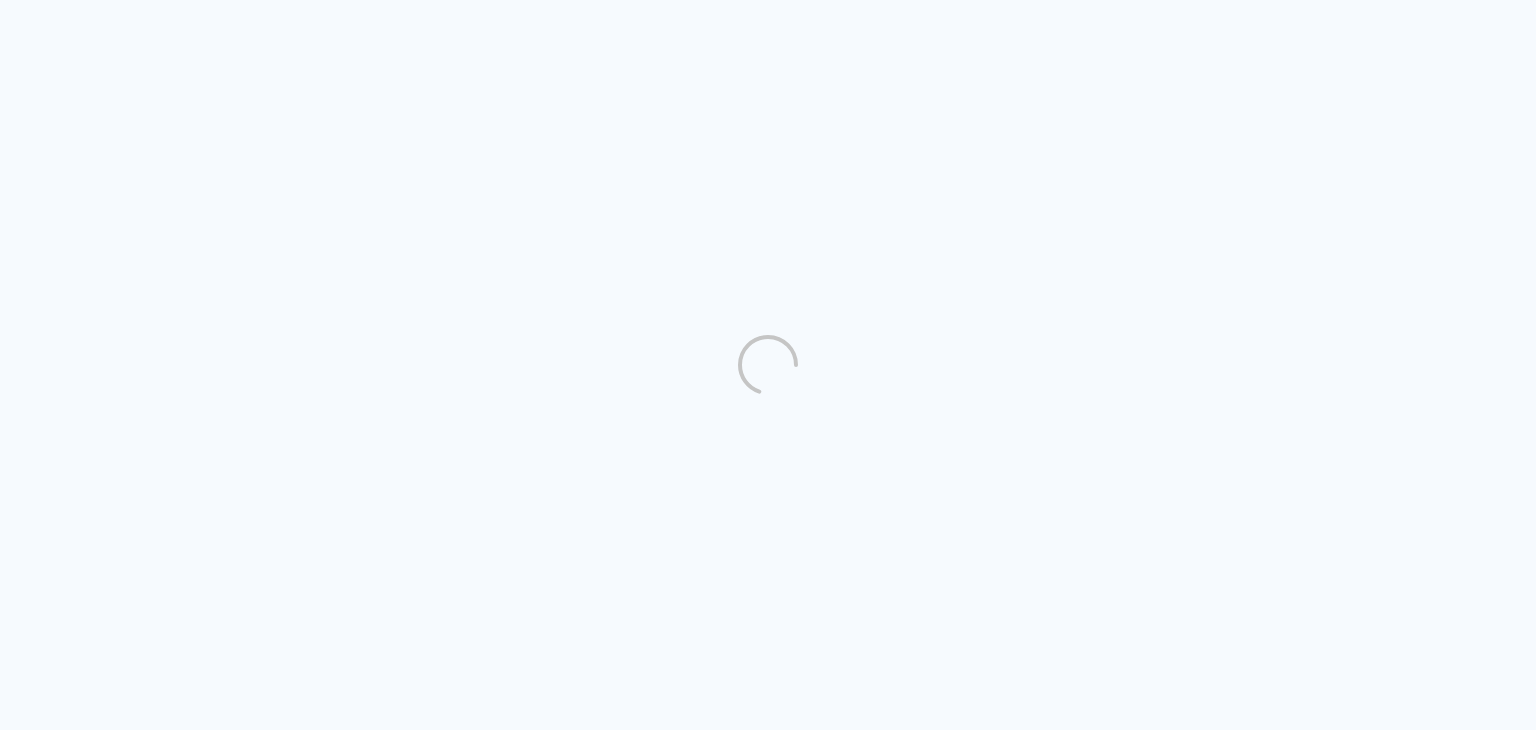 scroll, scrollTop: 0, scrollLeft: 0, axis: both 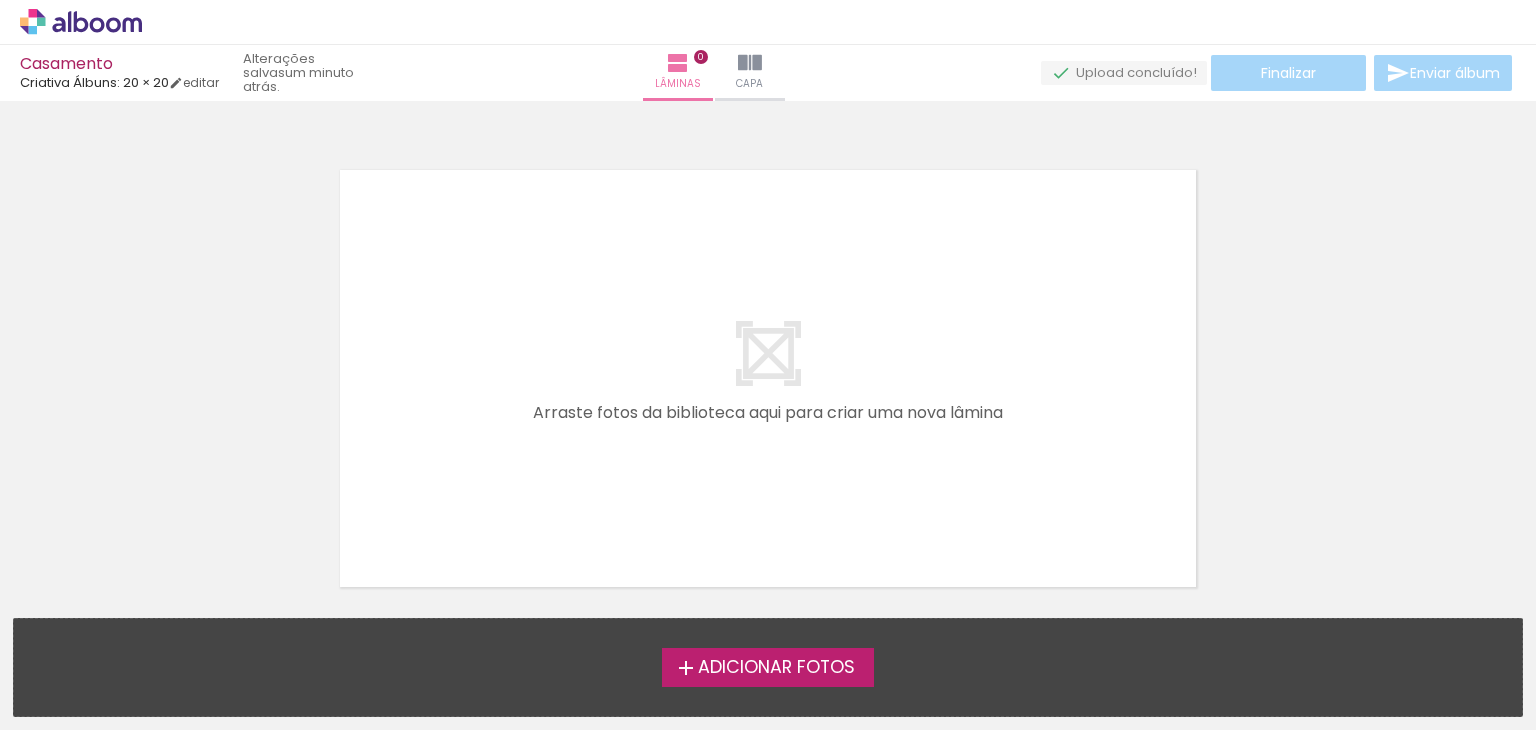 click 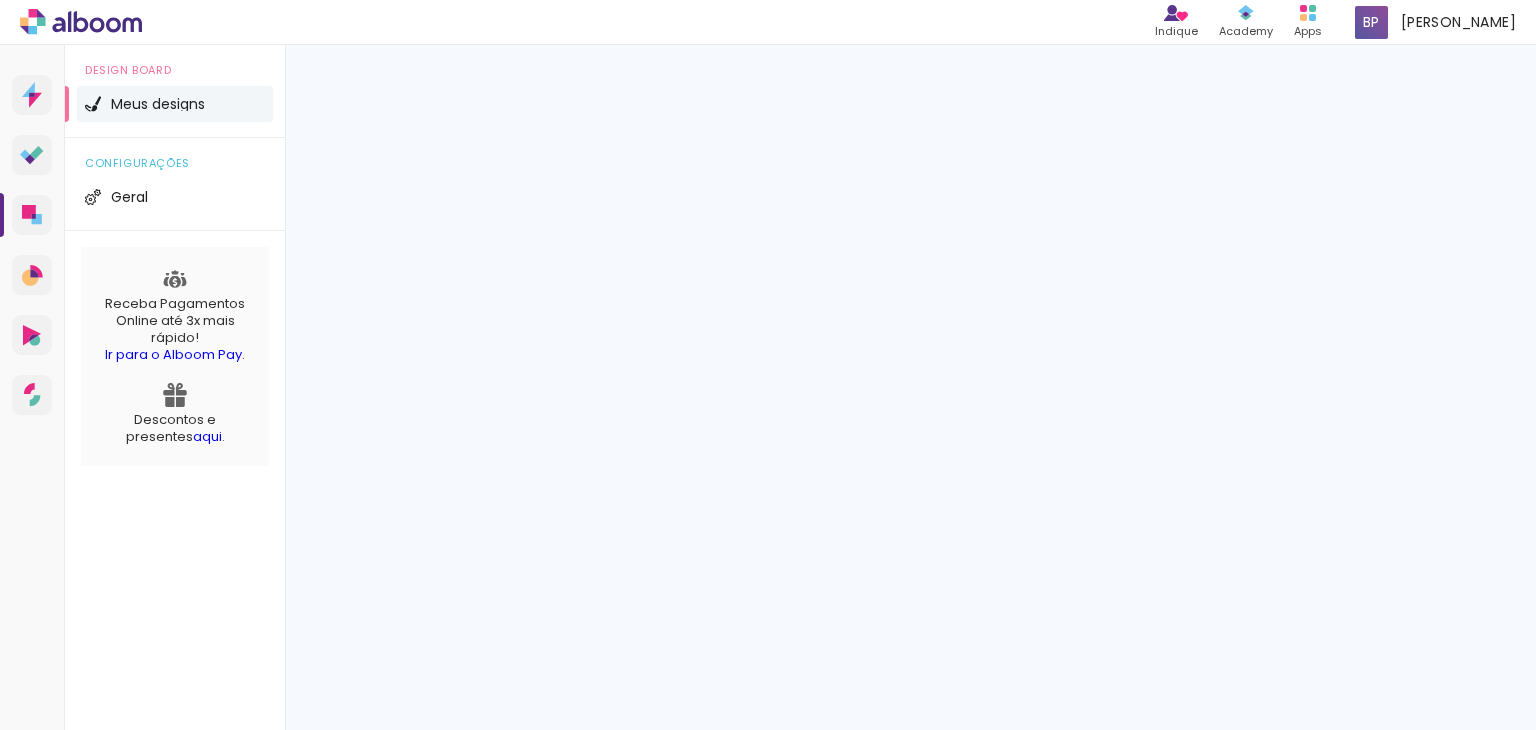 scroll, scrollTop: 0, scrollLeft: 0, axis: both 